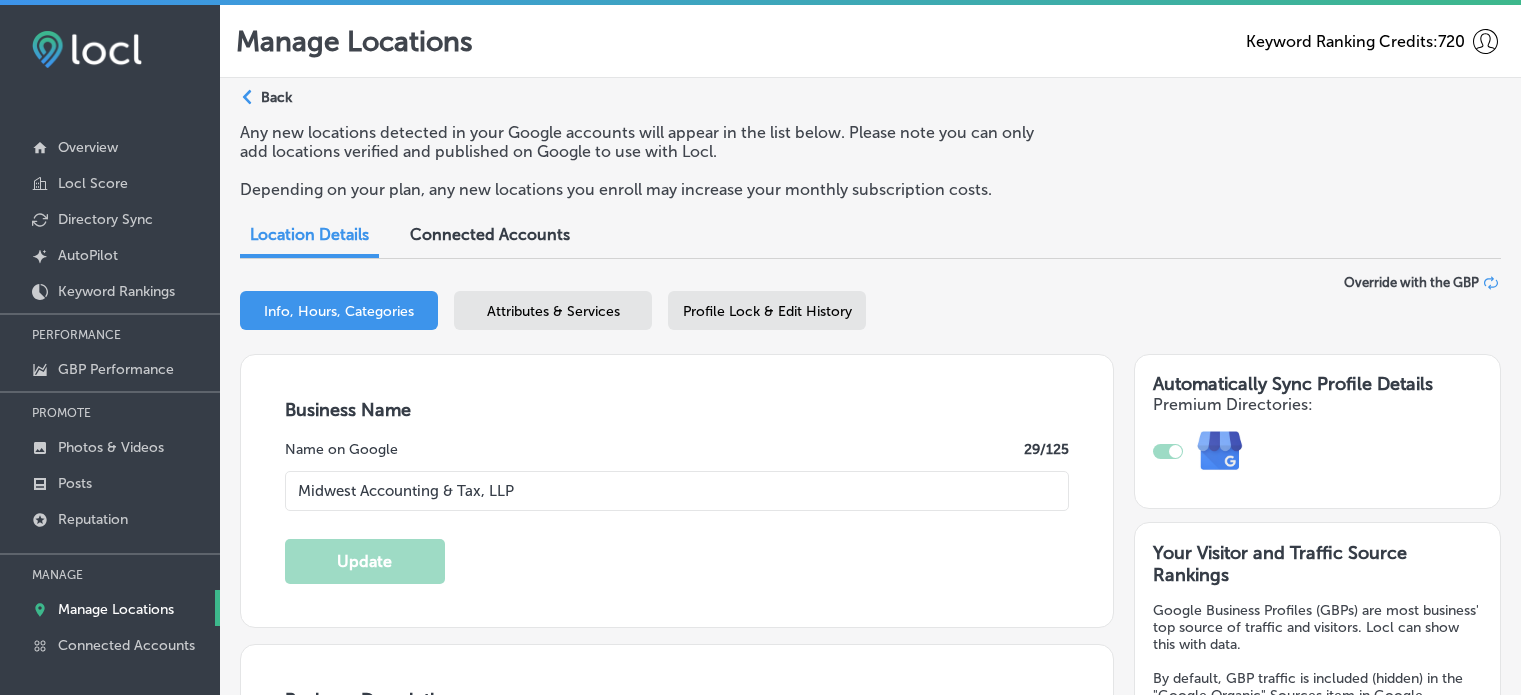 select on "US" 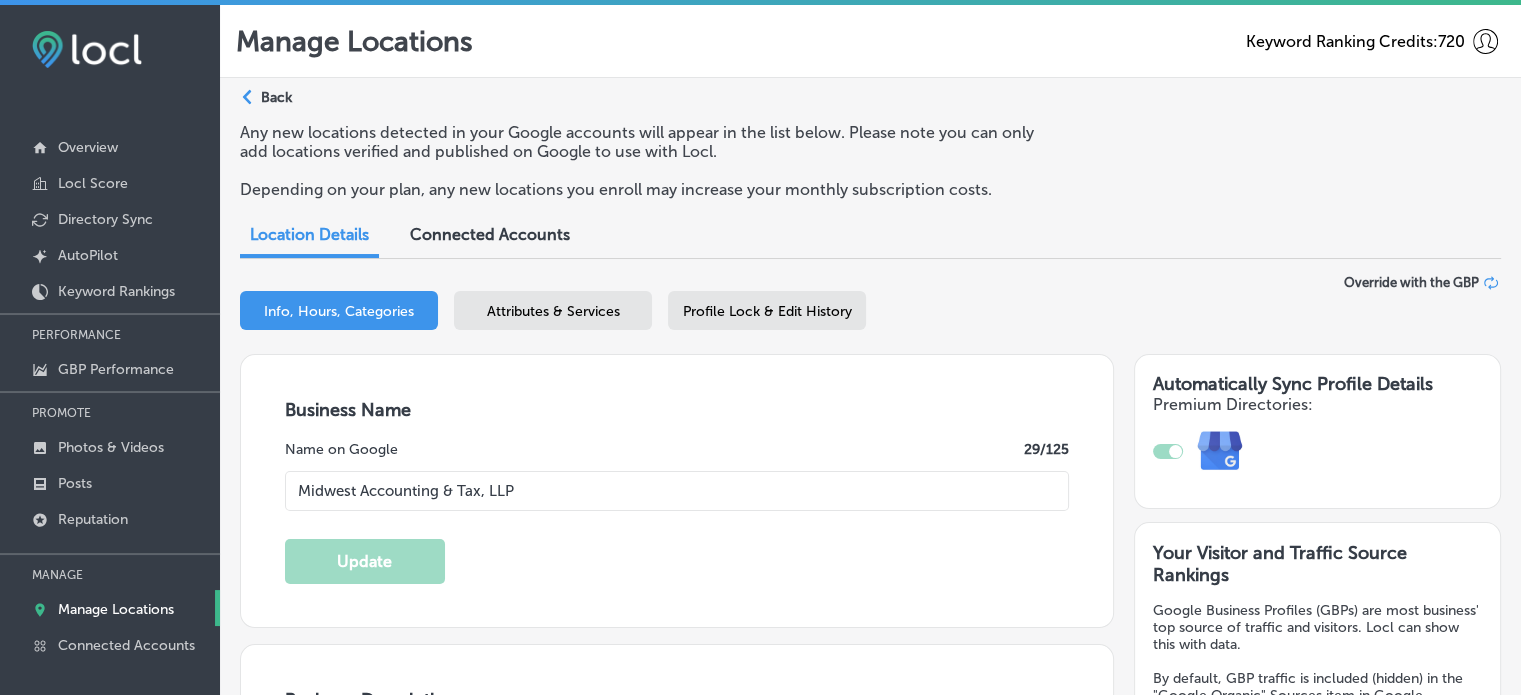 scroll, scrollTop: 0, scrollLeft: 0, axis: both 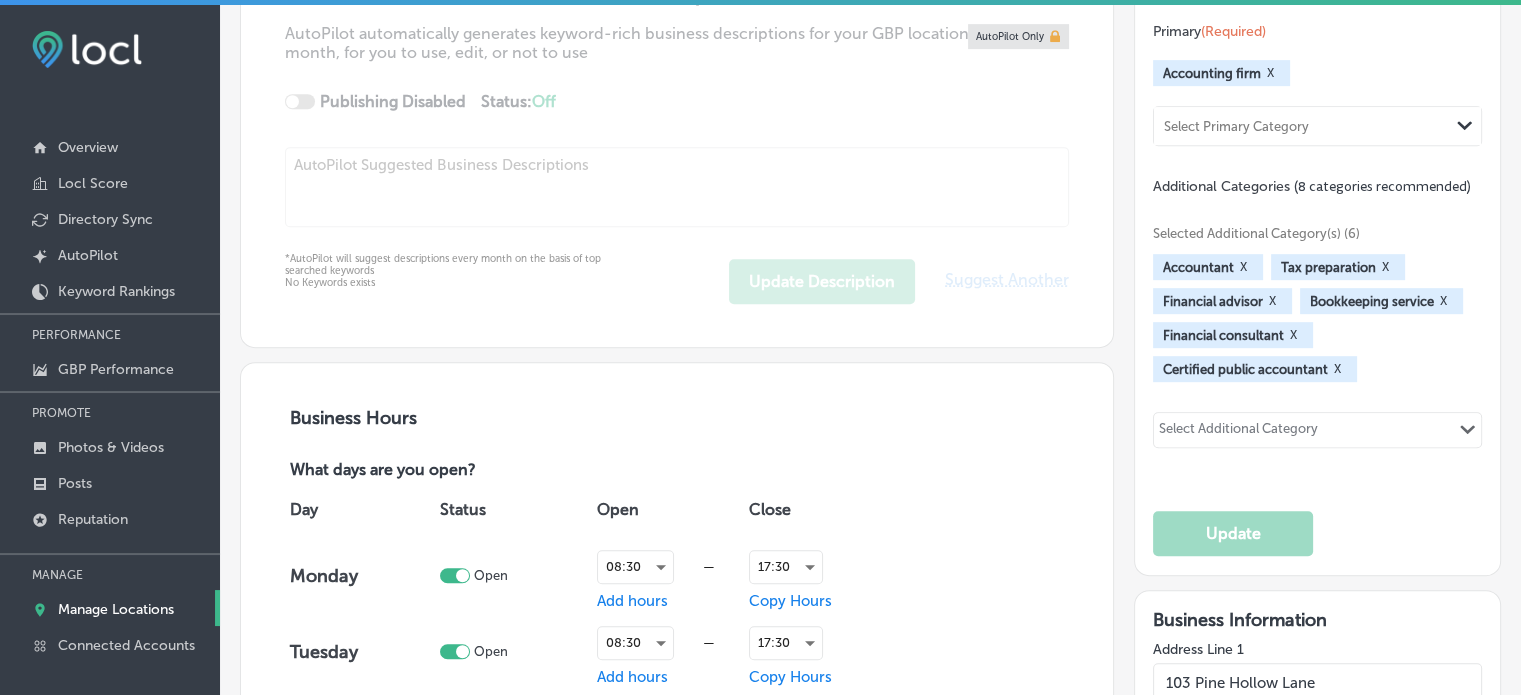 click on "Manage Locations" at bounding box center [110, 608] 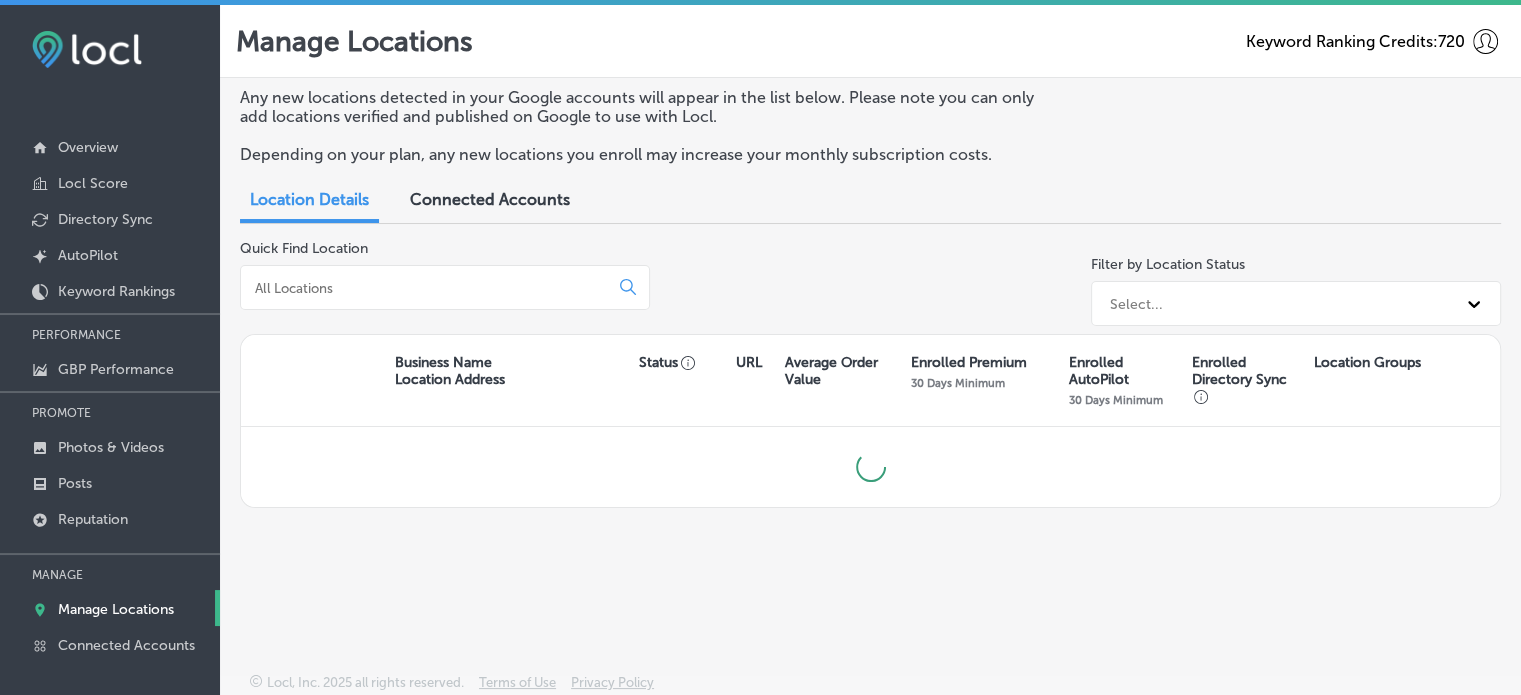 scroll, scrollTop: 0, scrollLeft: 0, axis: both 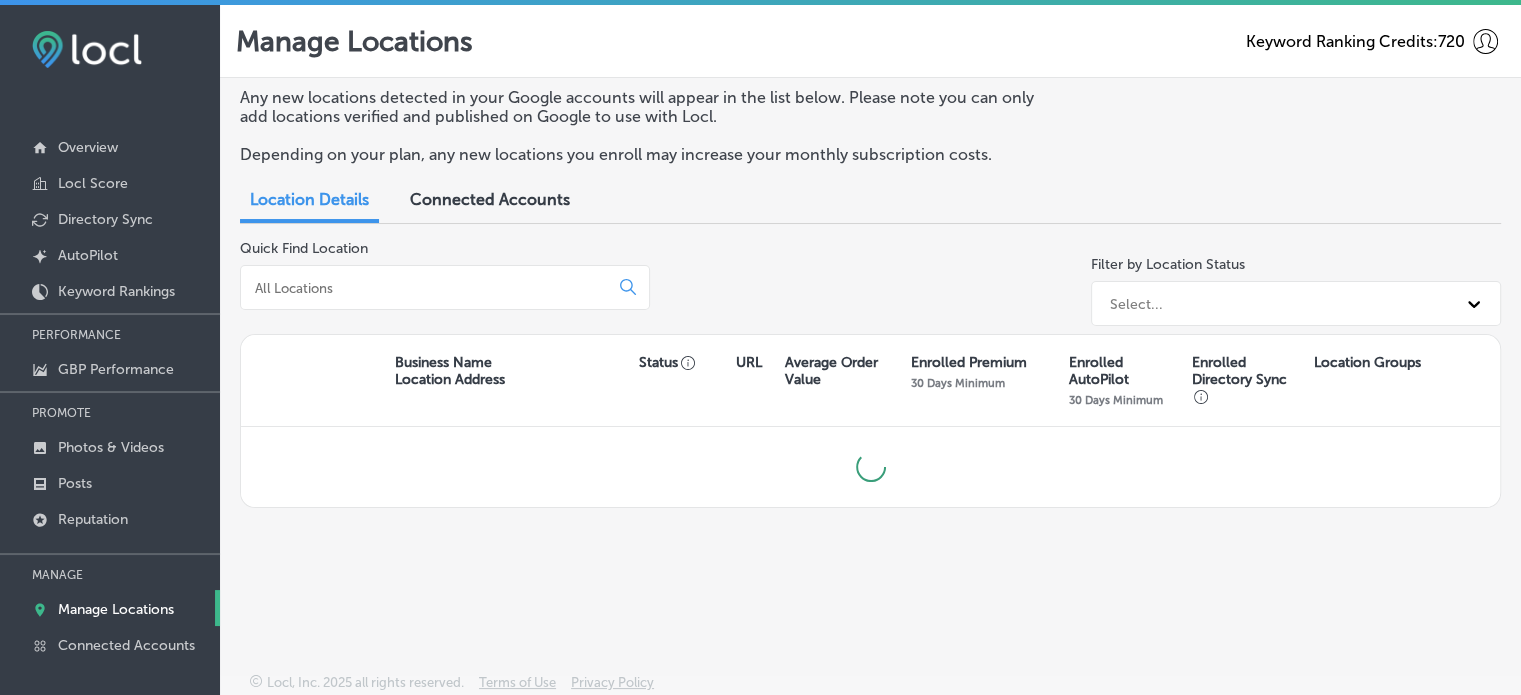 click at bounding box center [445, 287] 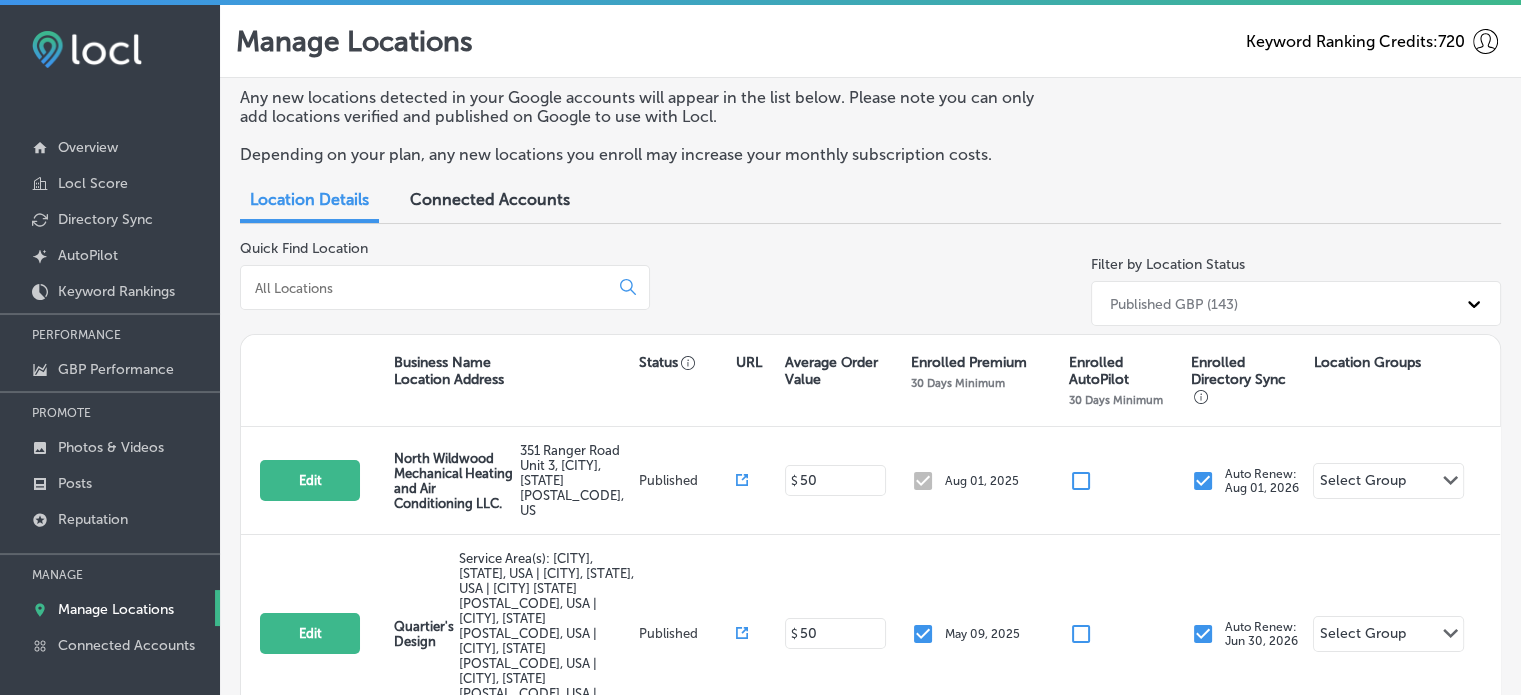 click at bounding box center [445, 287] 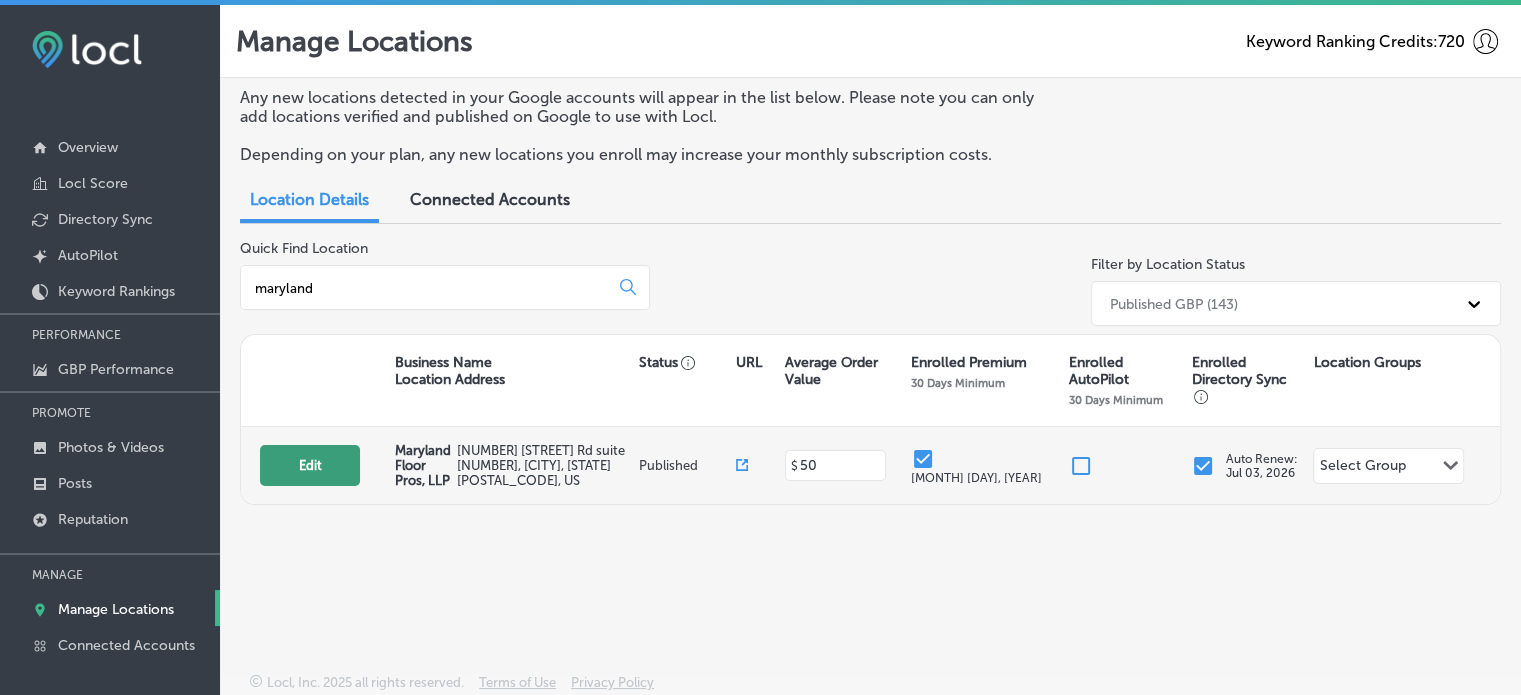 type on "maryland" 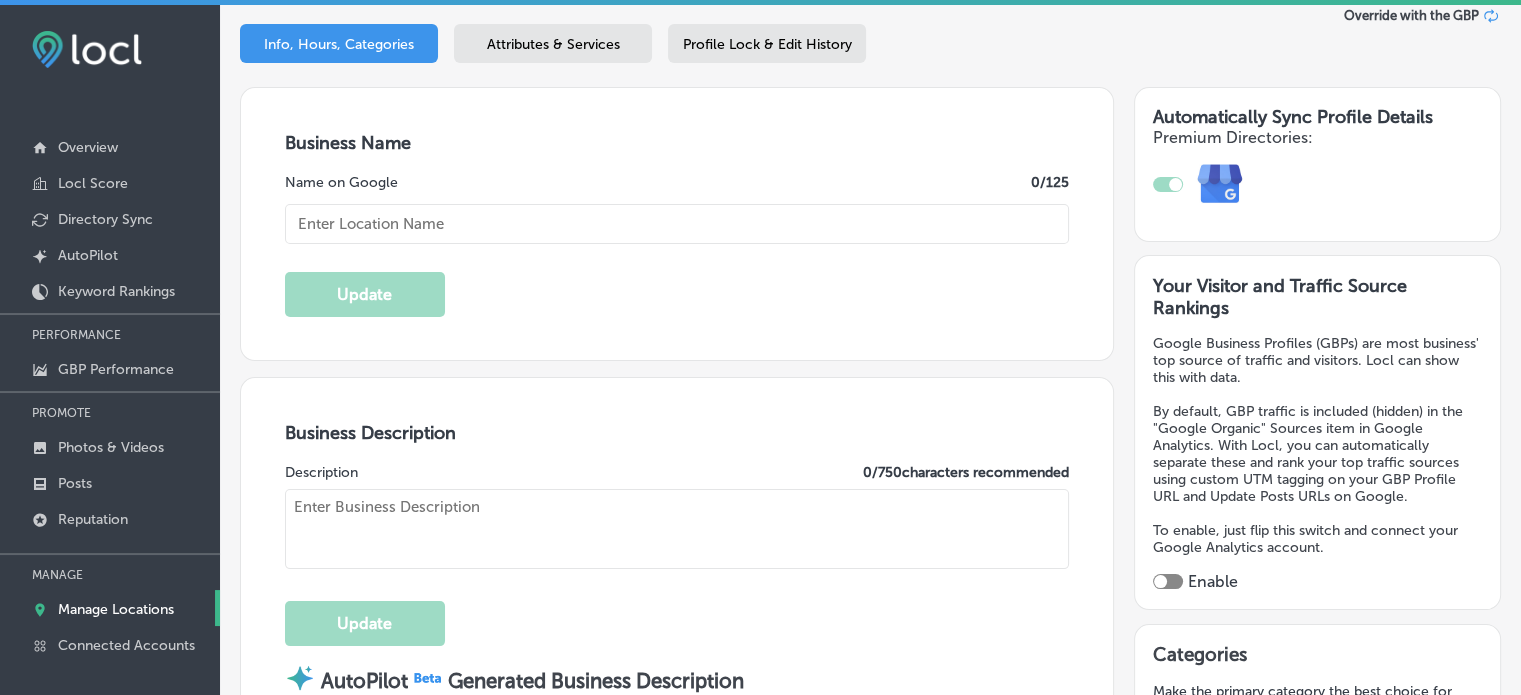 type on "Maryland Floor Pros, LLP" 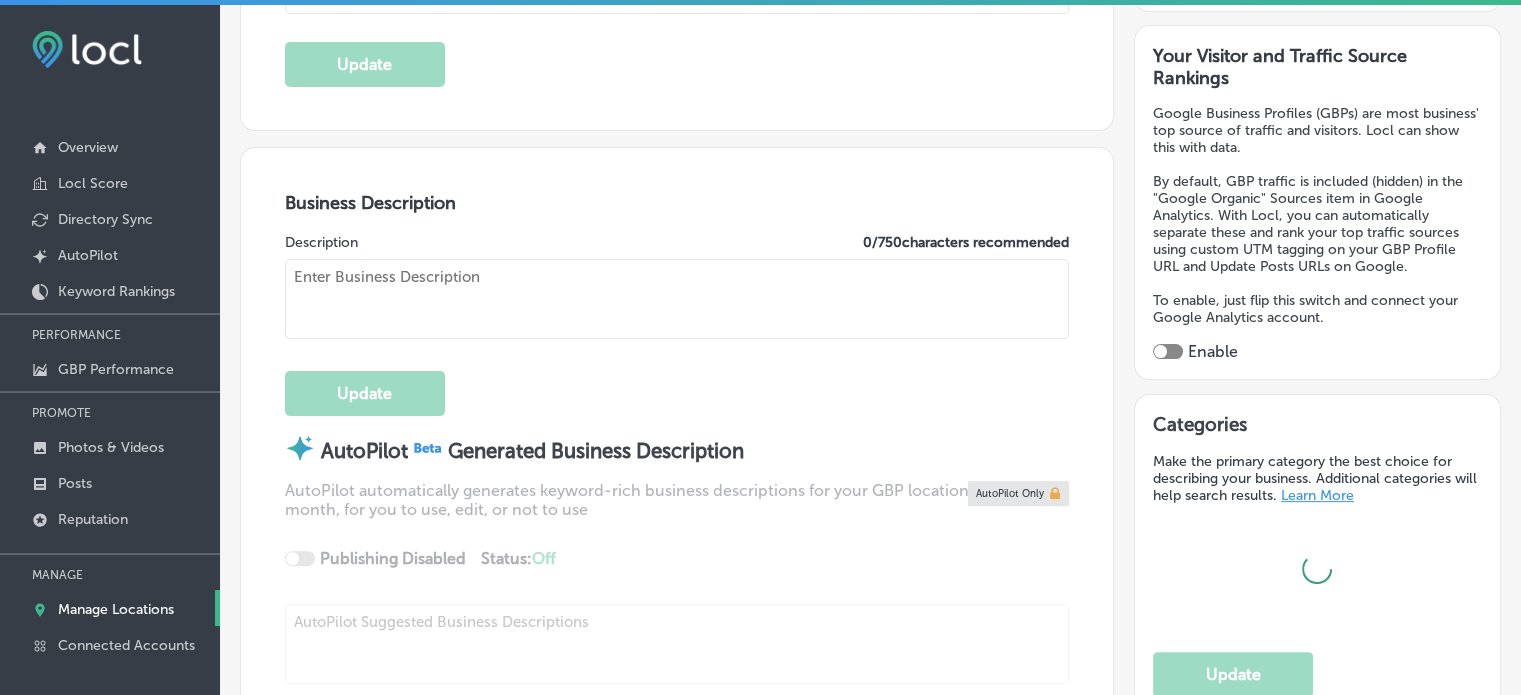 type on "[NUMBER] [STREET] Rd suite [NUMBER]" 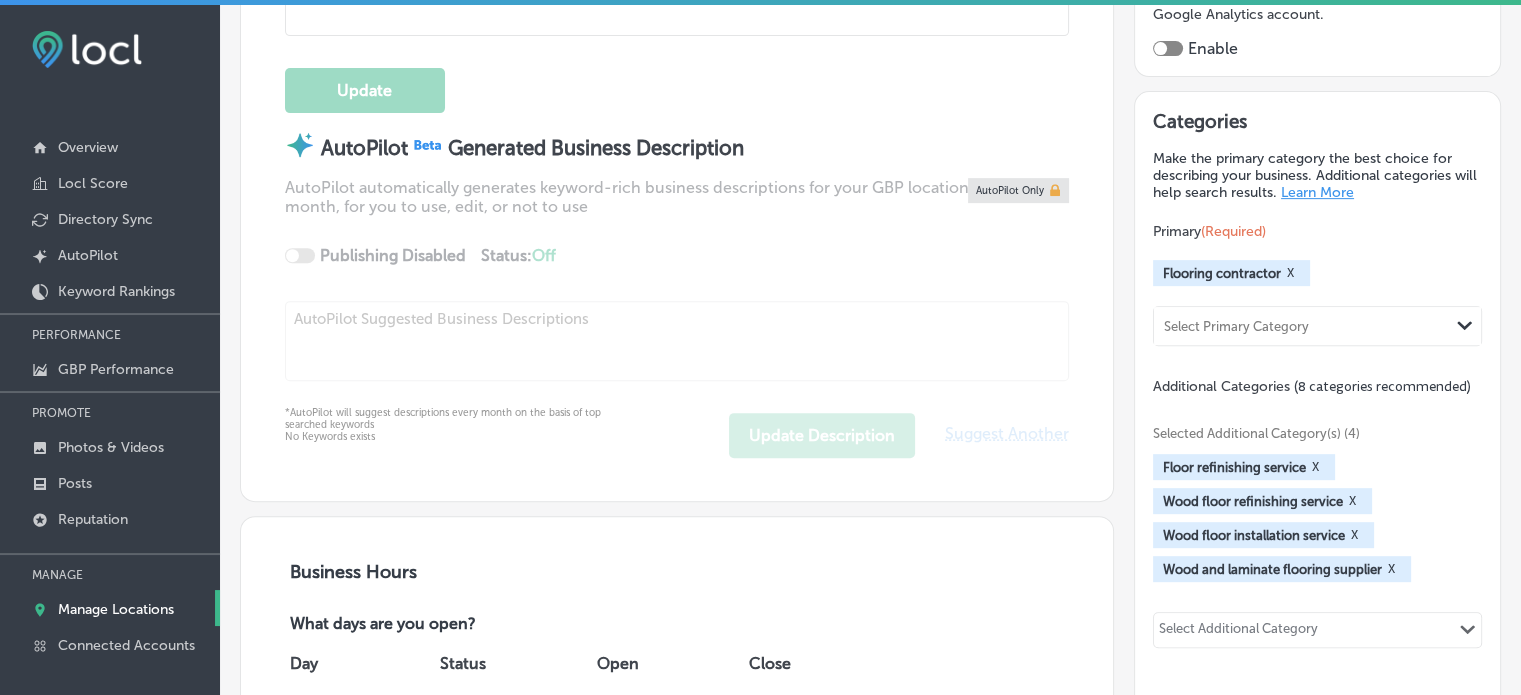 checkbox on "true" 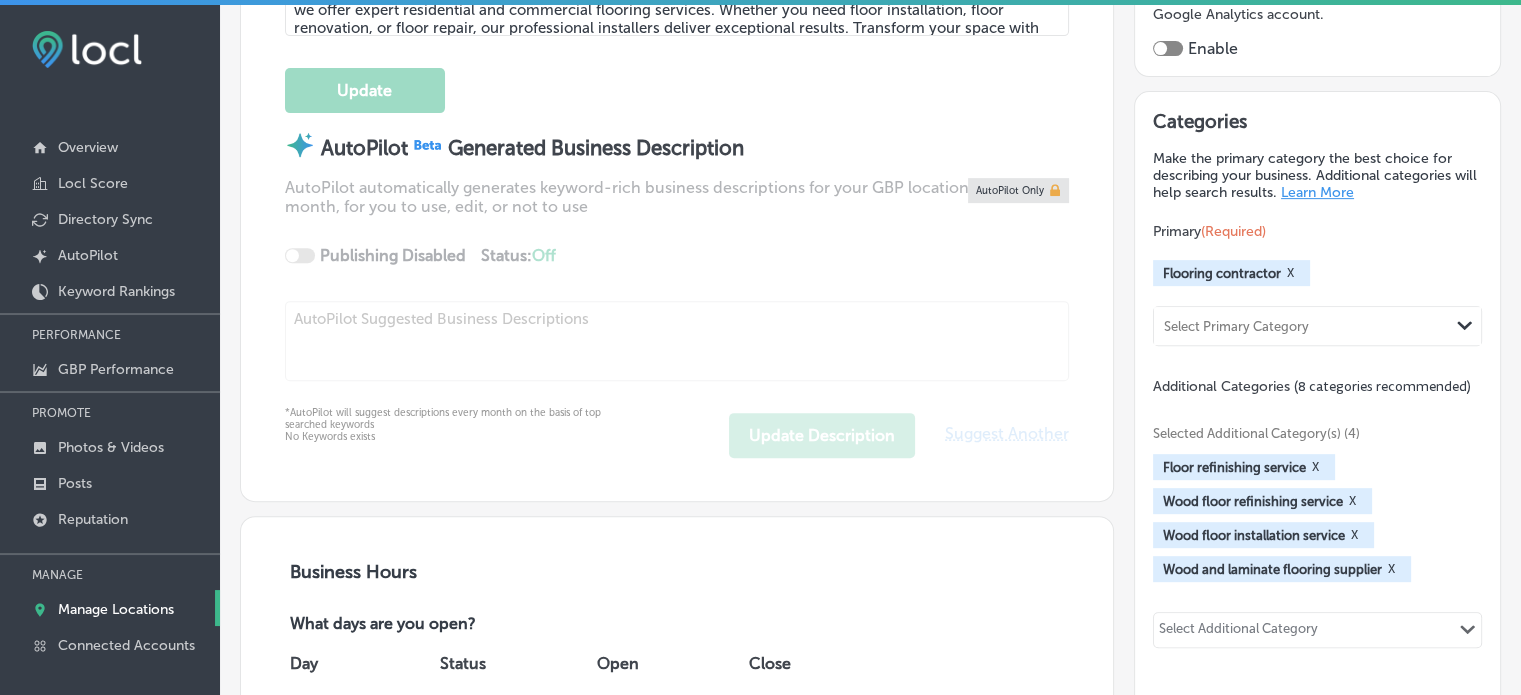 type on "+[PHONE]" 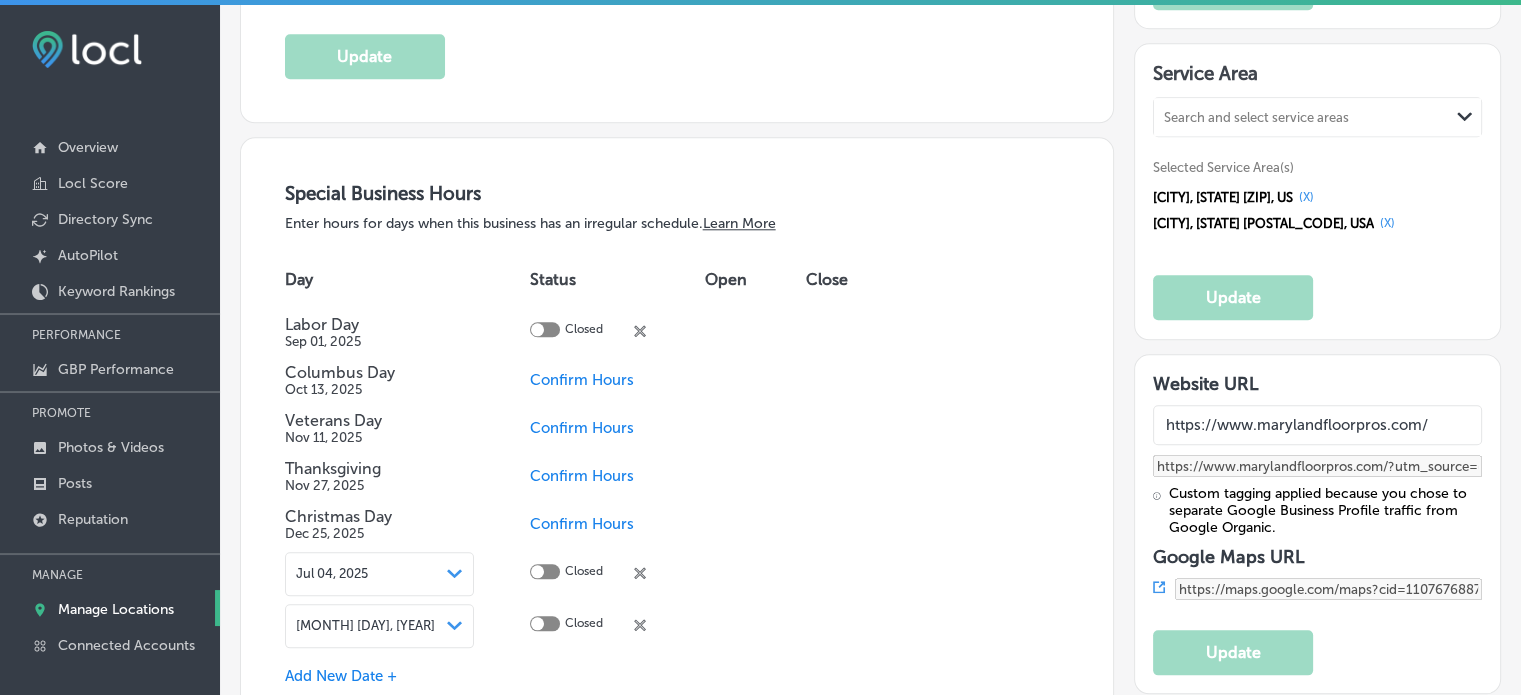 scroll, scrollTop: 1900, scrollLeft: 0, axis: vertical 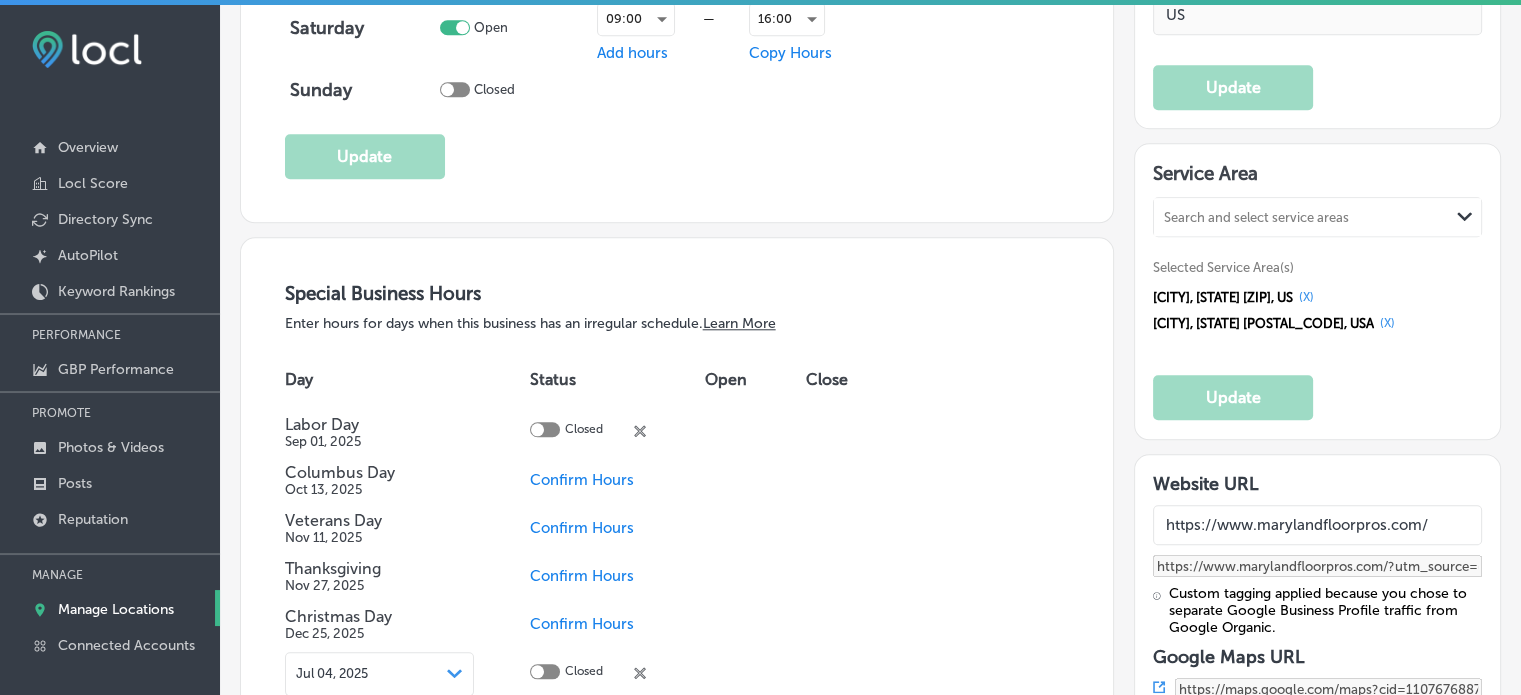 click on "Search and select service areas" at bounding box center [1301, 217] 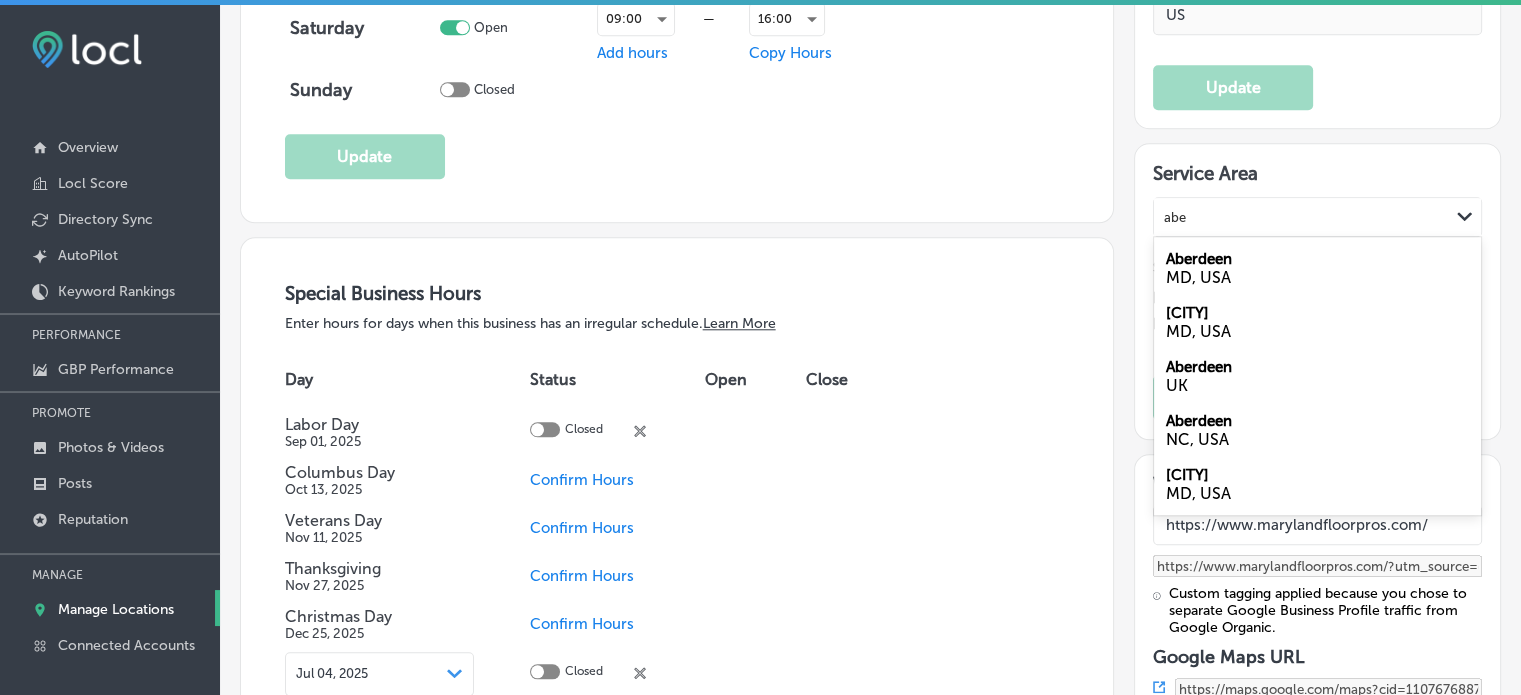 click on "[CITY] [STATE], USA" at bounding box center (1317, 268) 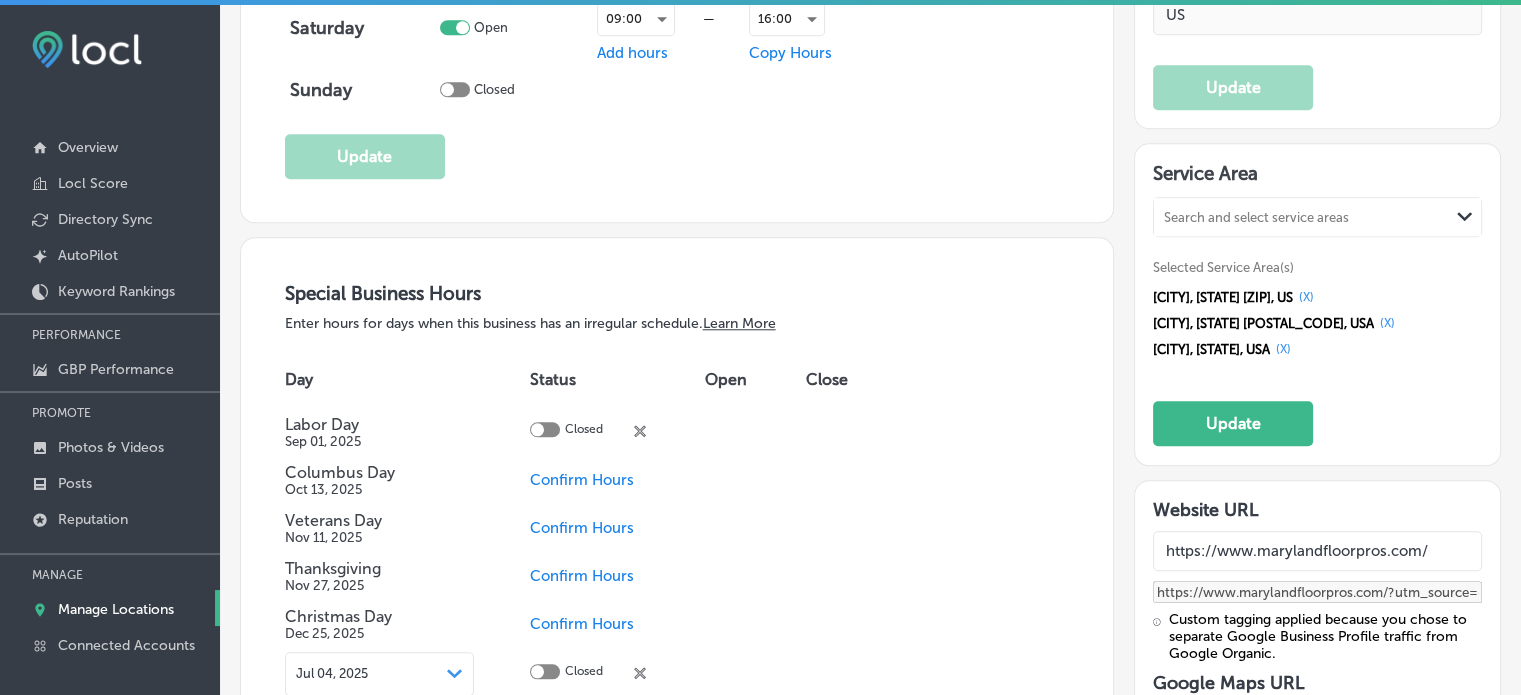 click on "Search and select service areas" at bounding box center (1256, 217) 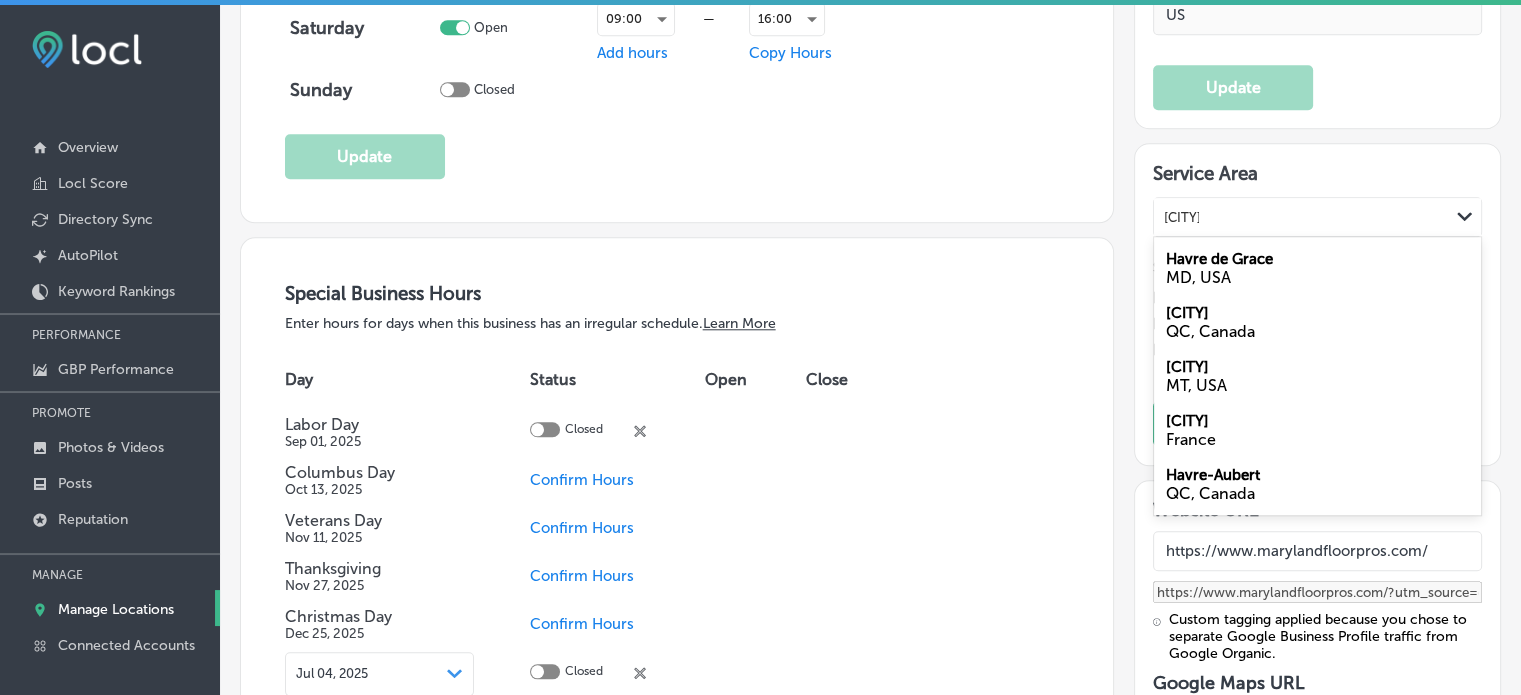 type on "[CITY]" 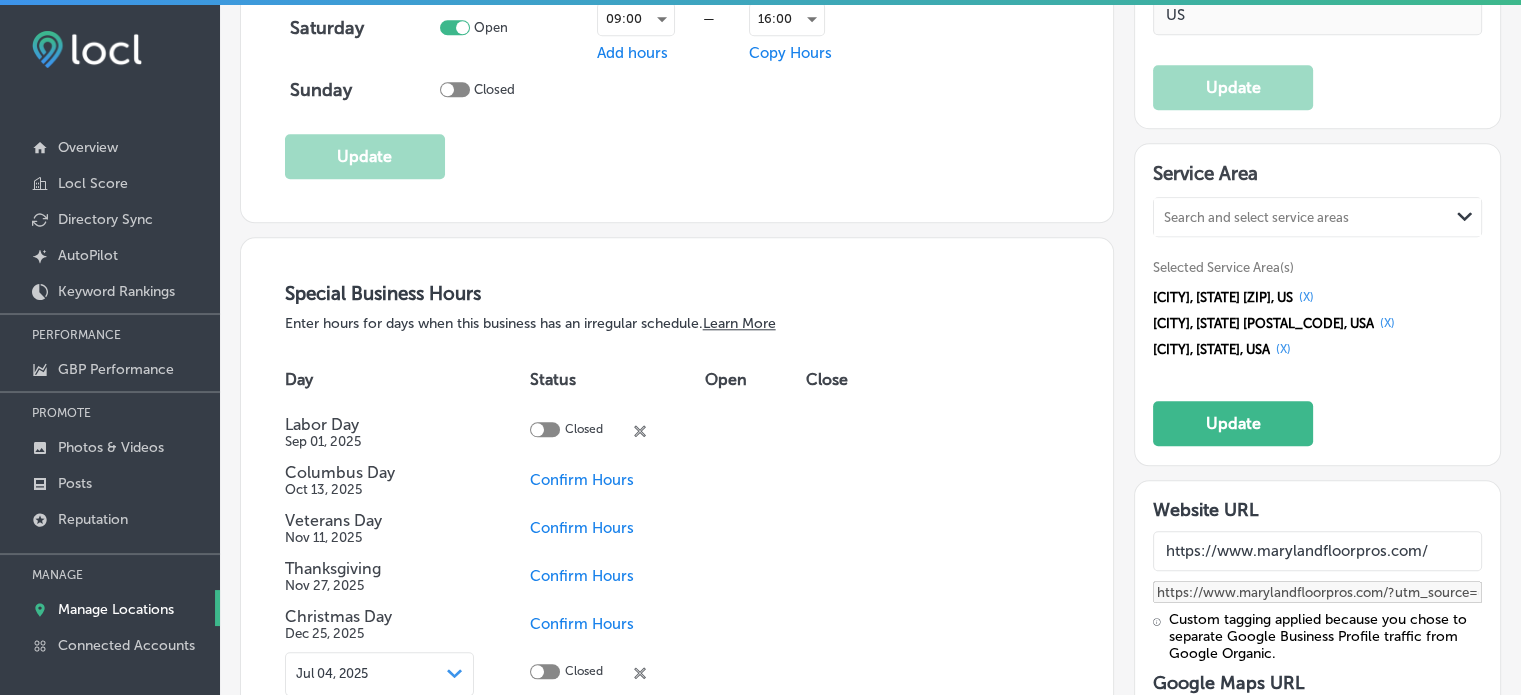 click on "Search and select service areas" at bounding box center (1256, 217) 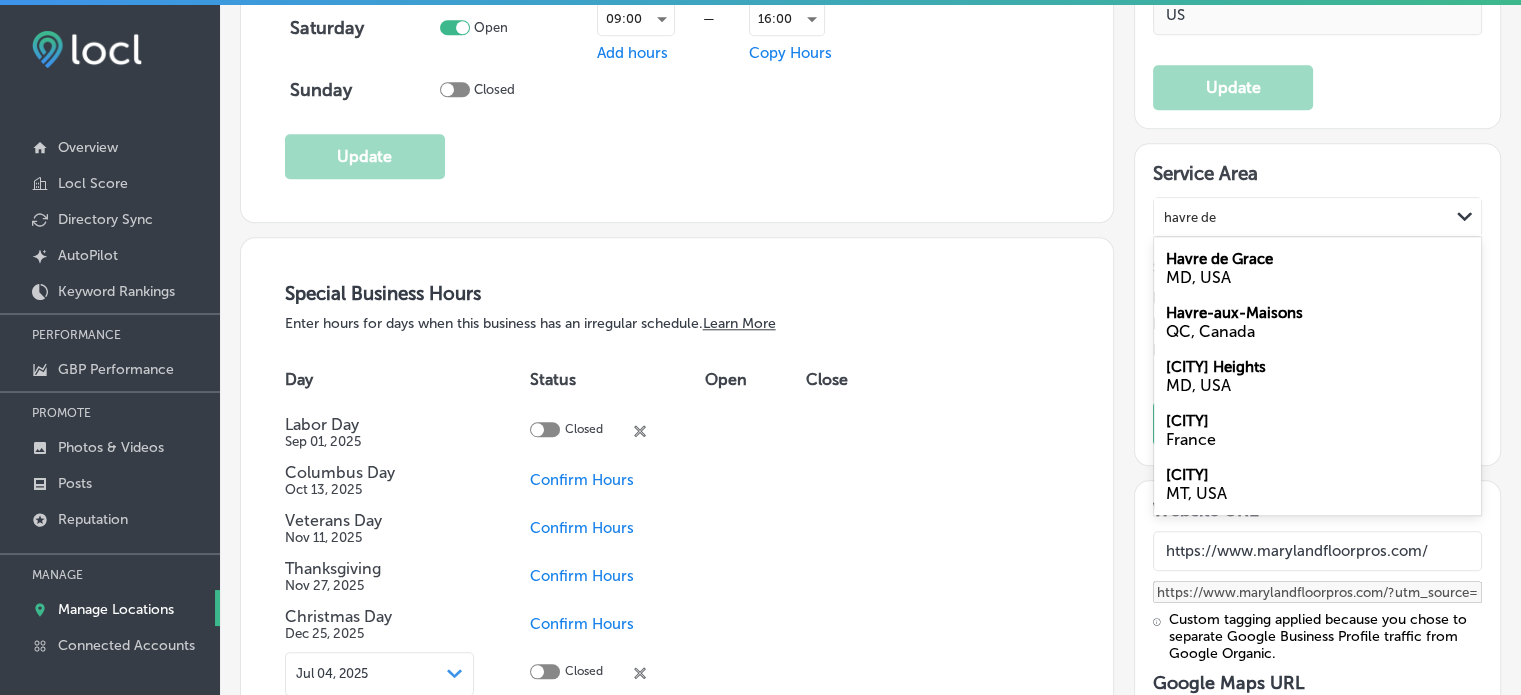 click on "[CITY] [STATE], USA" at bounding box center (1317, 268) 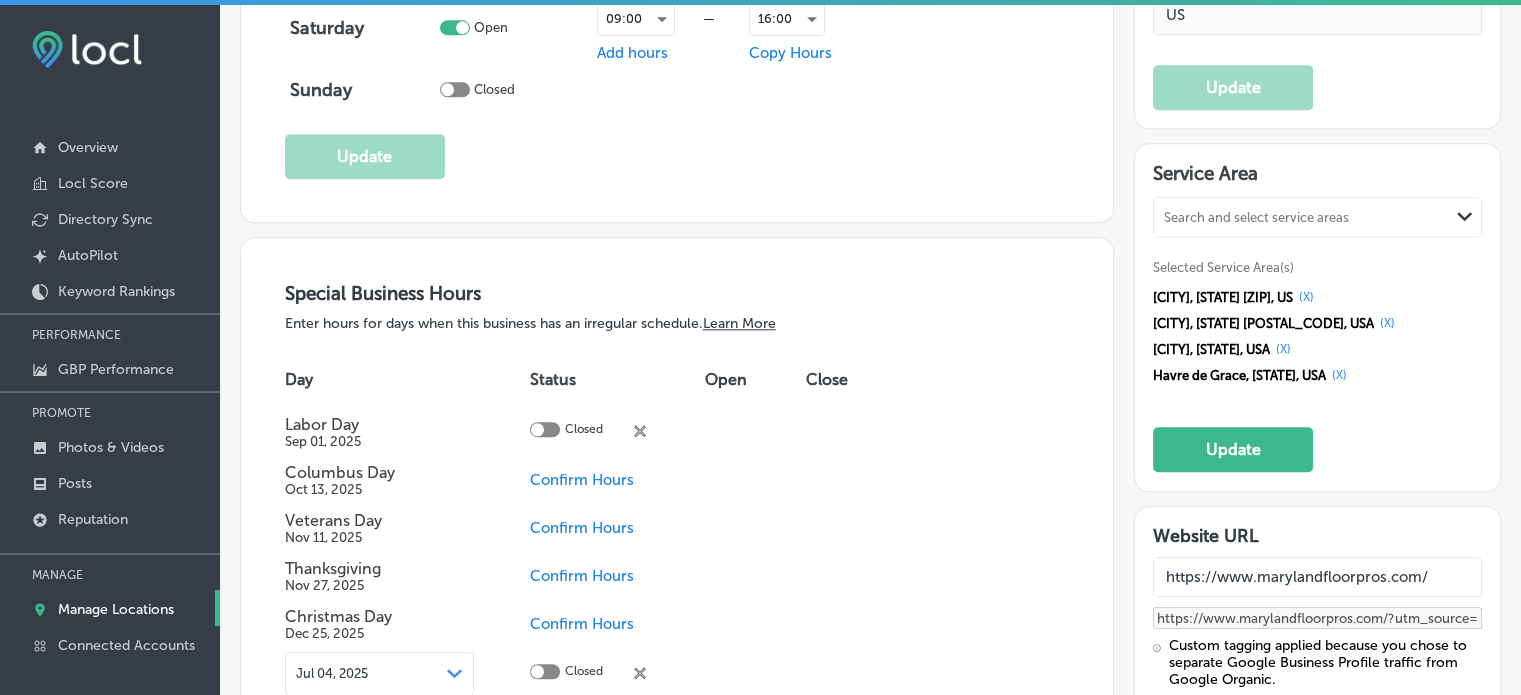 click on "Search and select service areas" at bounding box center [1256, 217] 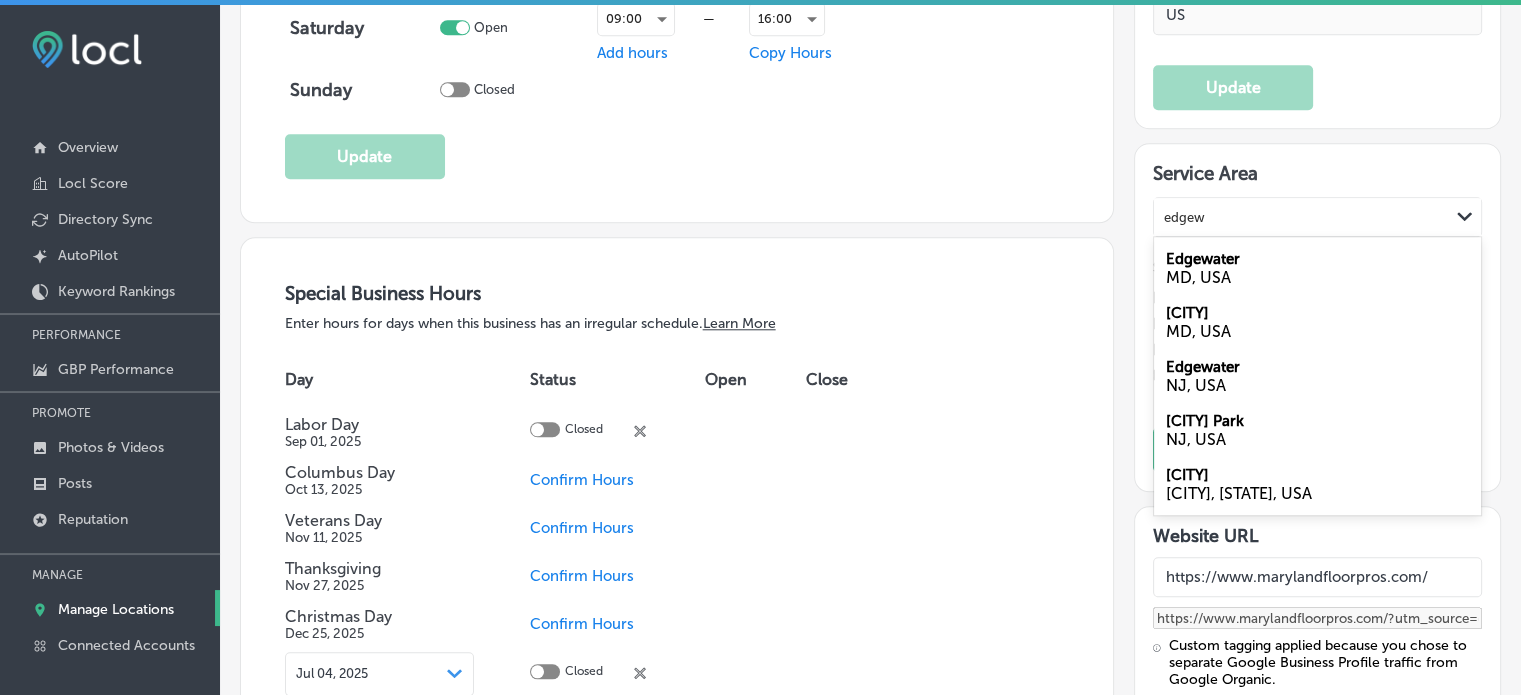 click on "[CITY] [STATE], USA" at bounding box center [1317, 322] 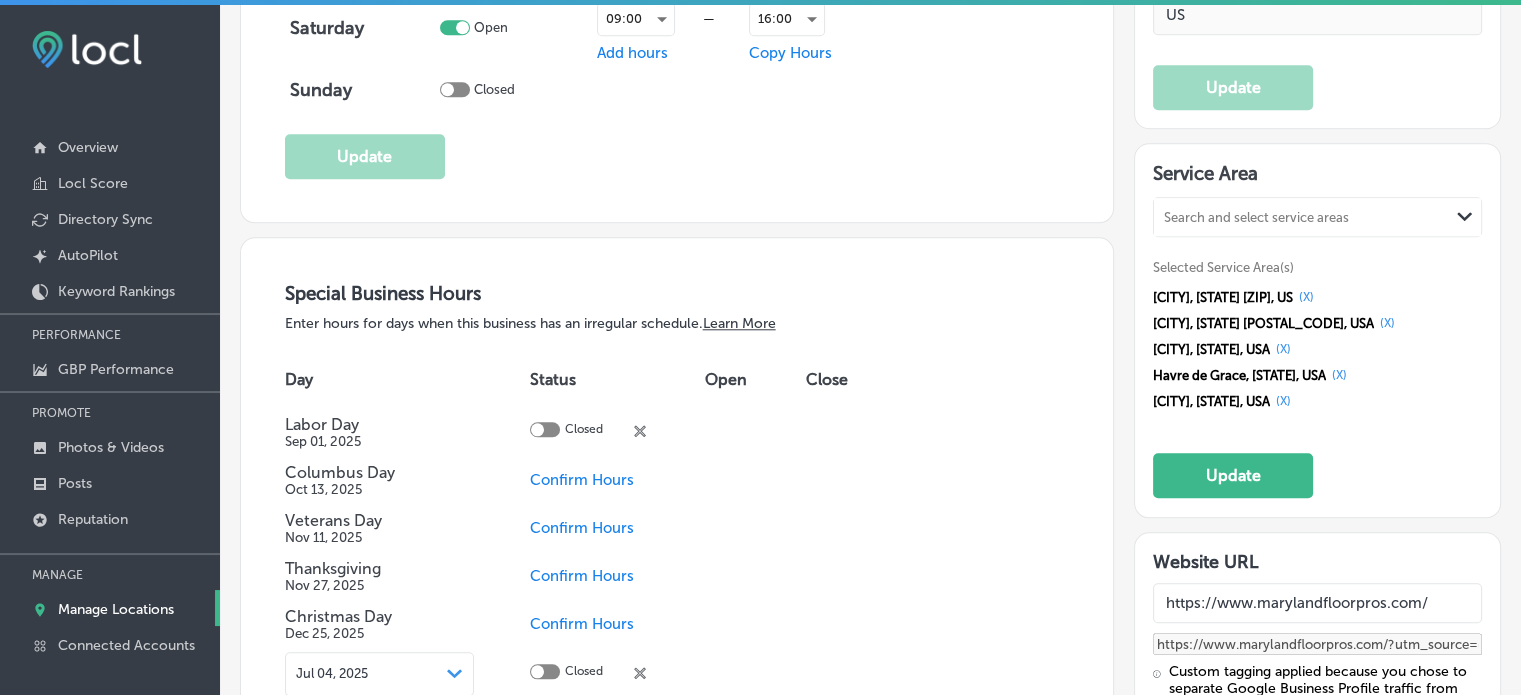 click on "Search and select service areas" at bounding box center [1301, 217] 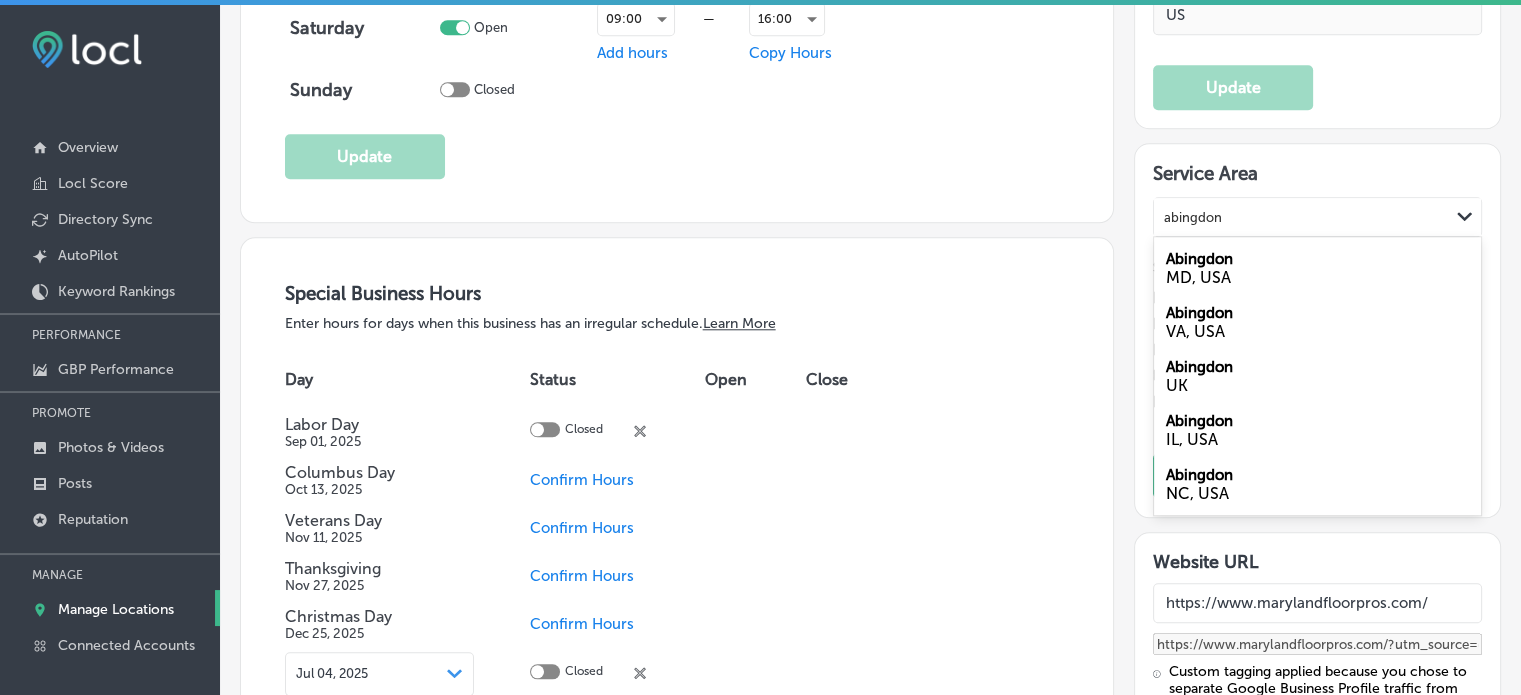 click on "MD, USA" at bounding box center [1317, 277] 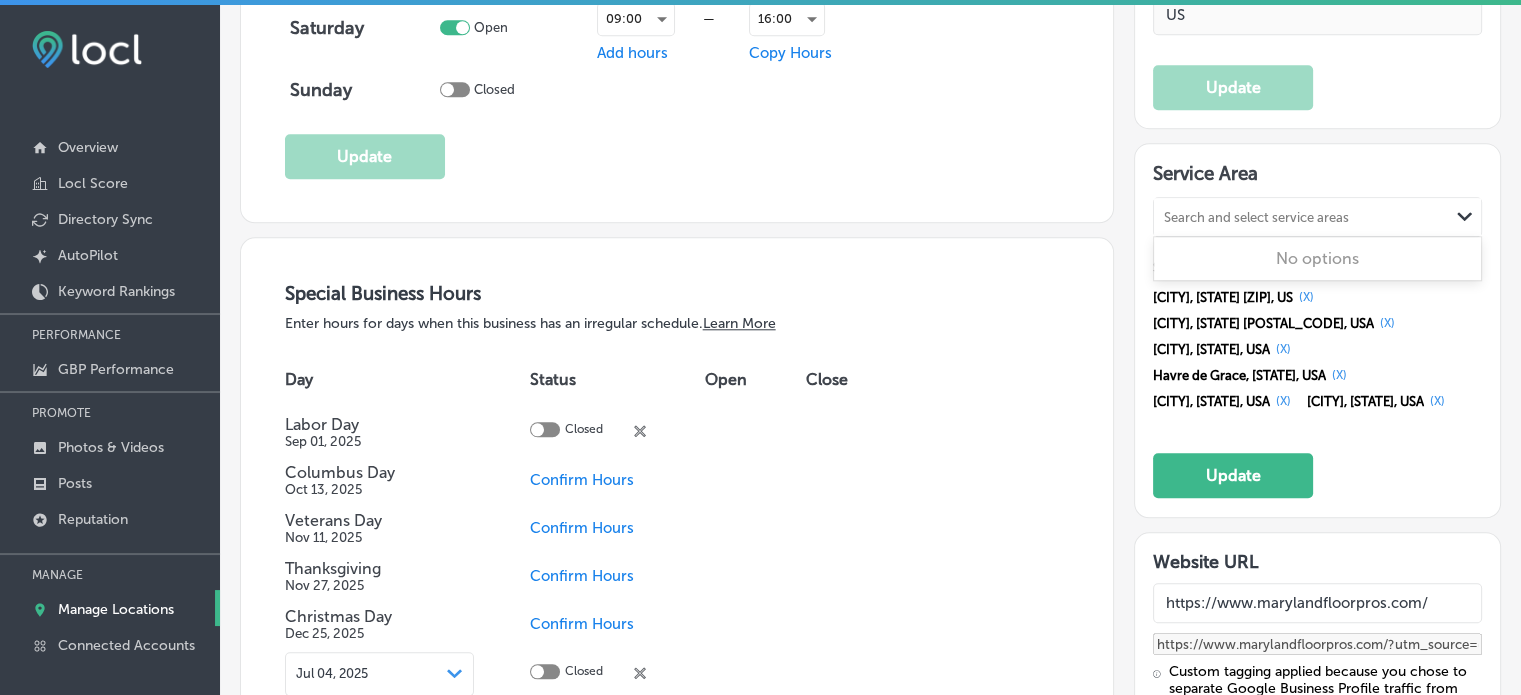 click on "Search and select service areas" at bounding box center [1256, 217] 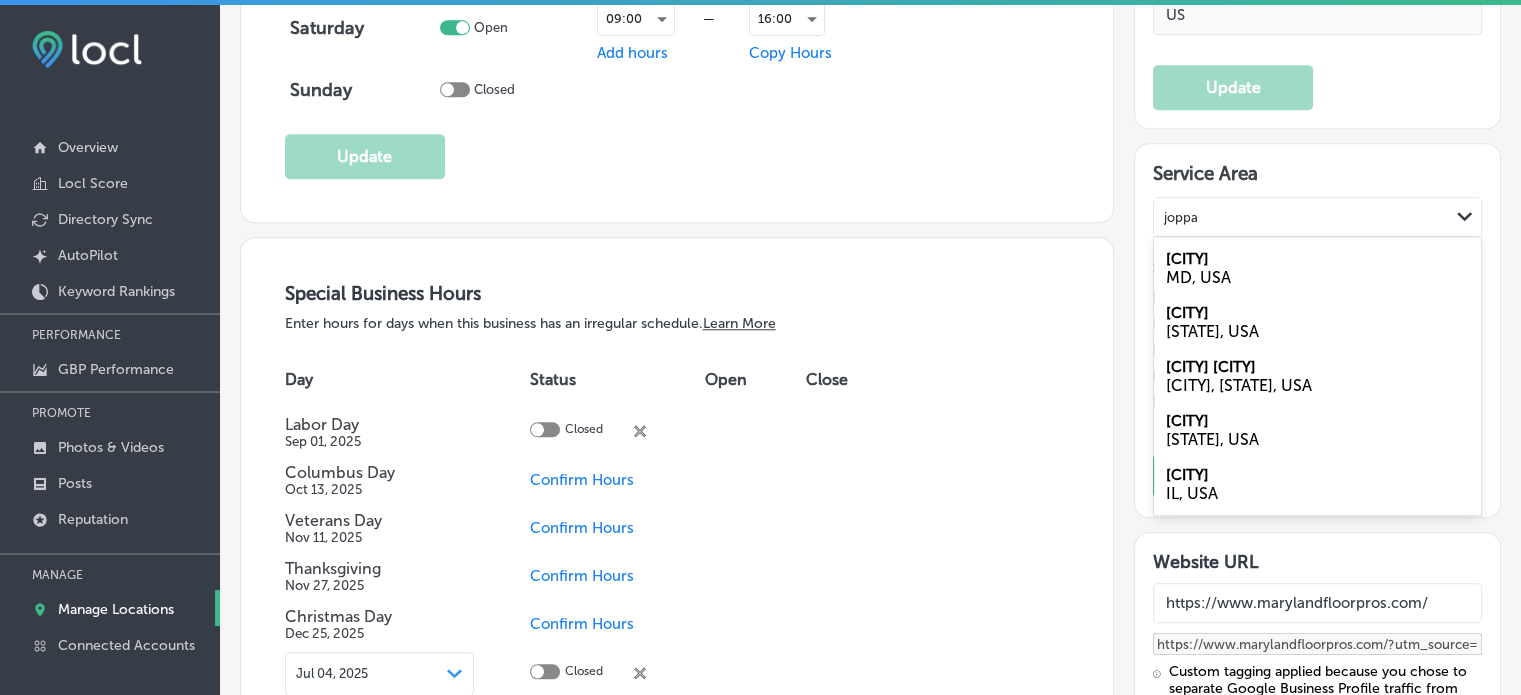 click on "[CITY] [STATE], USA" at bounding box center [1317, 268] 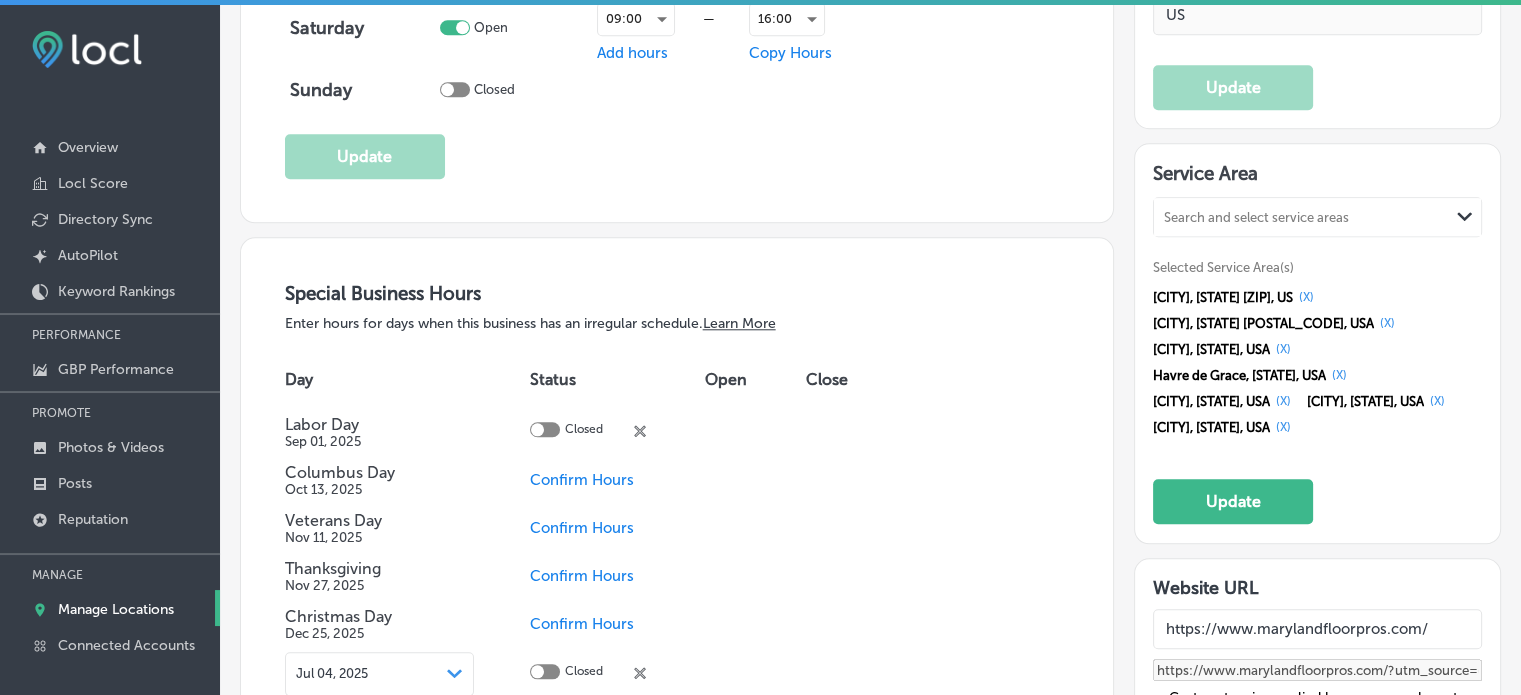 click on "Search and select service areas
Path
Created with Sketch." at bounding box center (1317, 217) 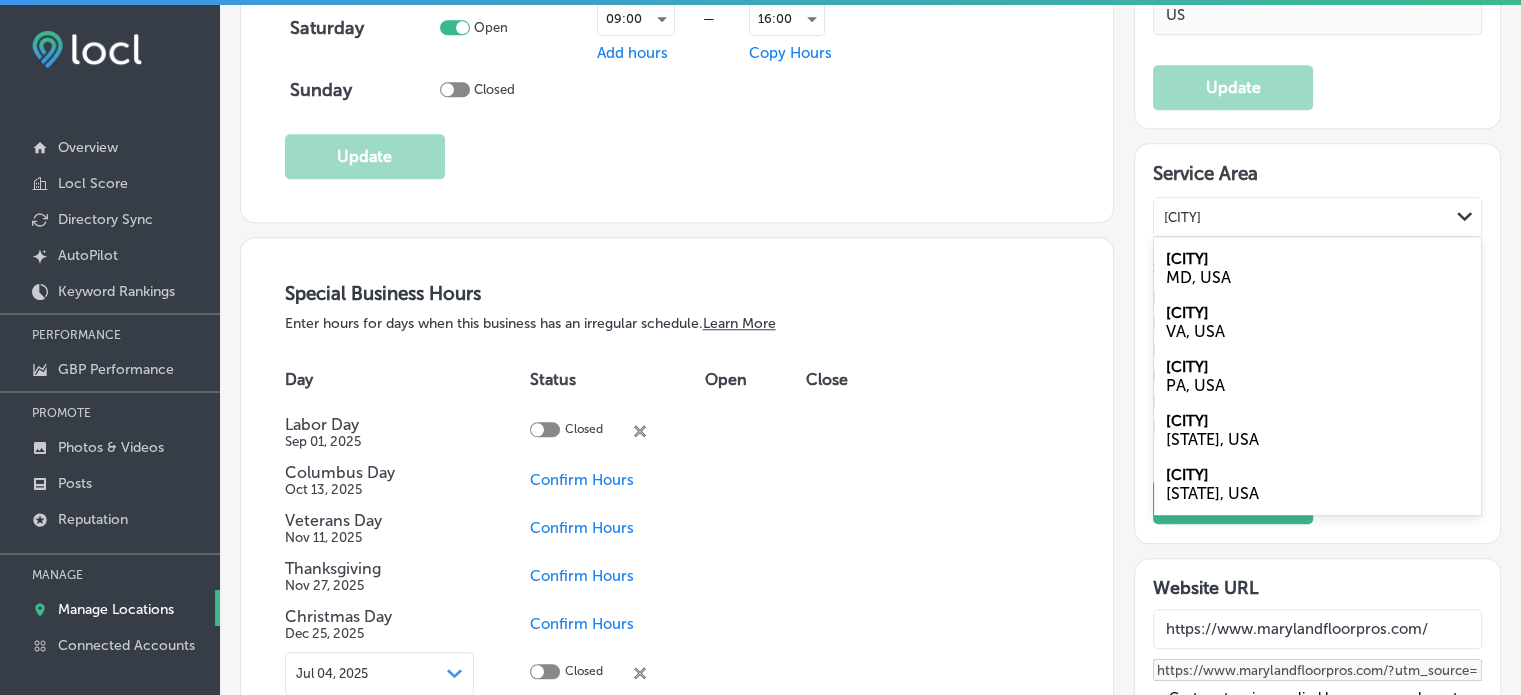 click on "[CITY]" at bounding box center [1187, 259] 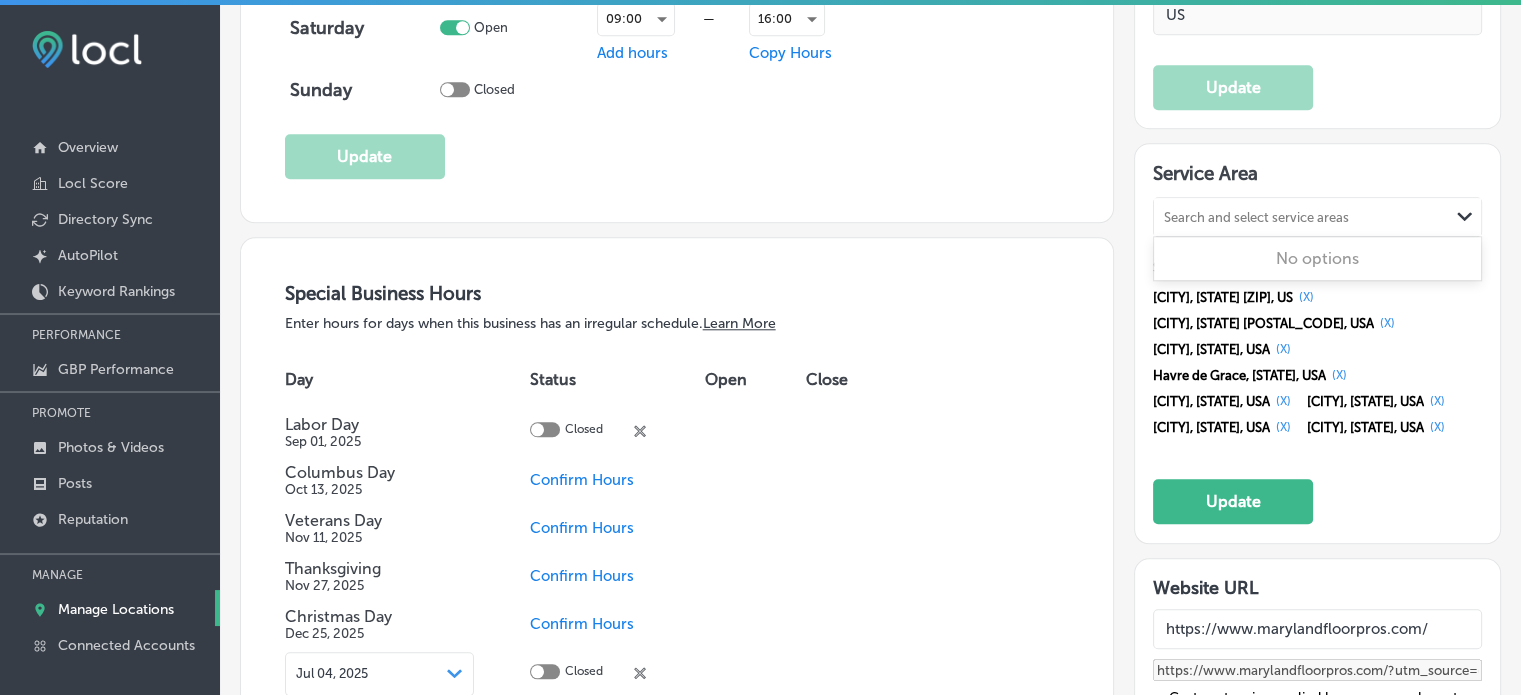 click on "Search and select service areas" at bounding box center (1256, 217) 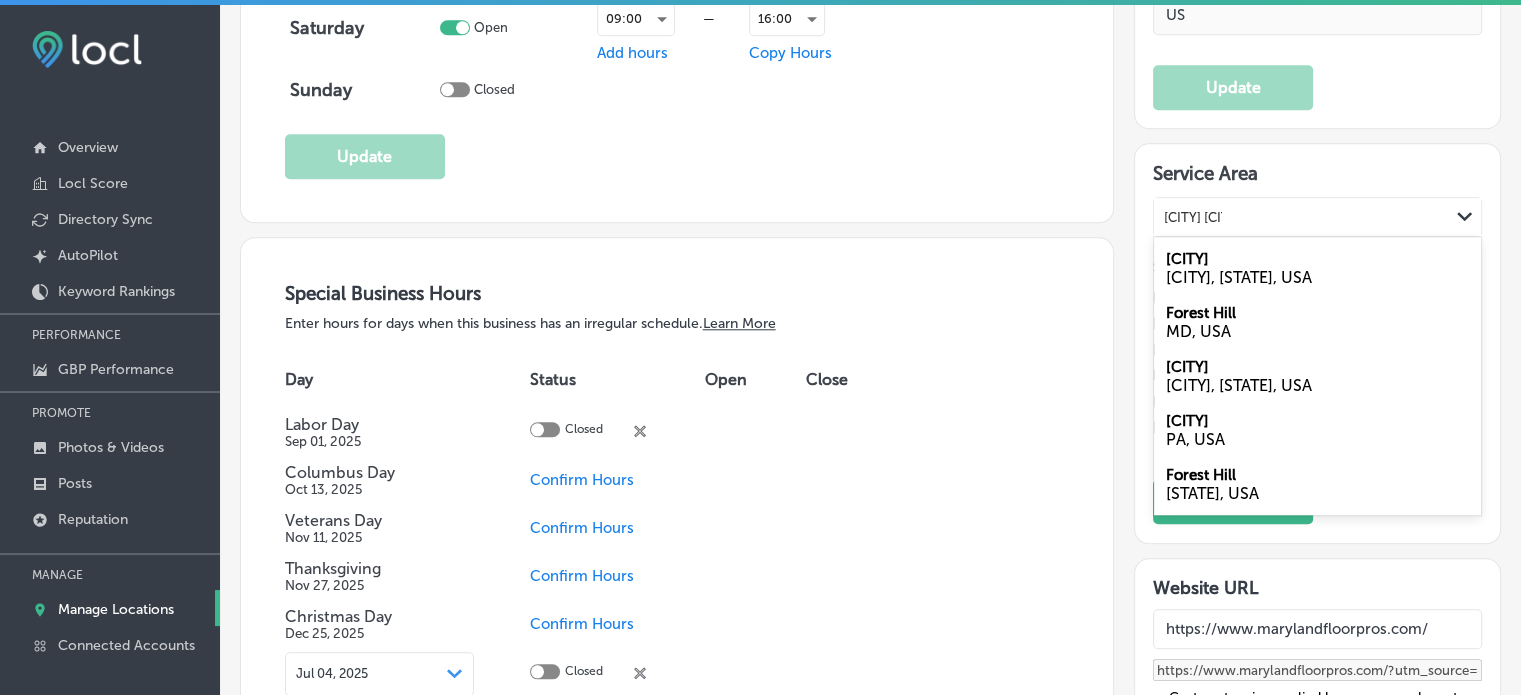 click on "MD, USA" at bounding box center [1317, 331] 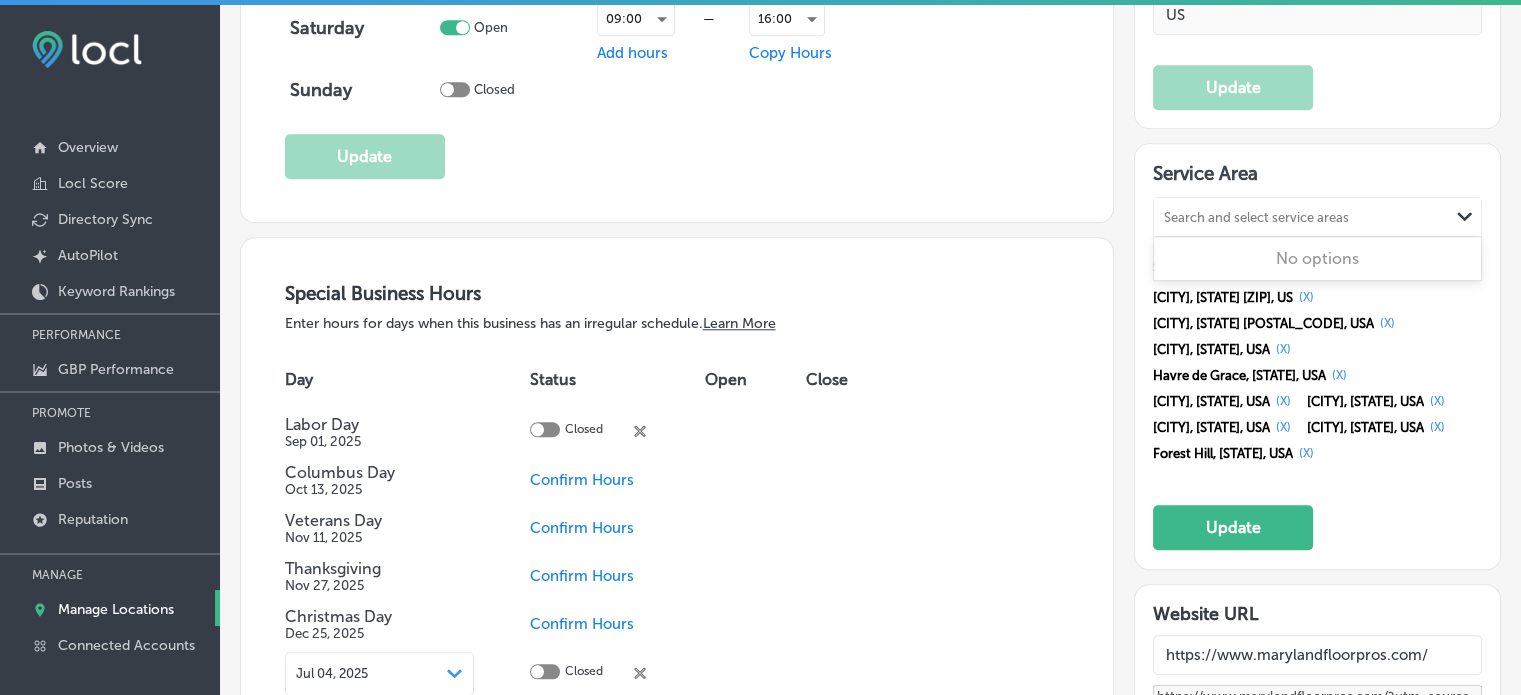 click on "Search and select service areas" at bounding box center (1256, 217) 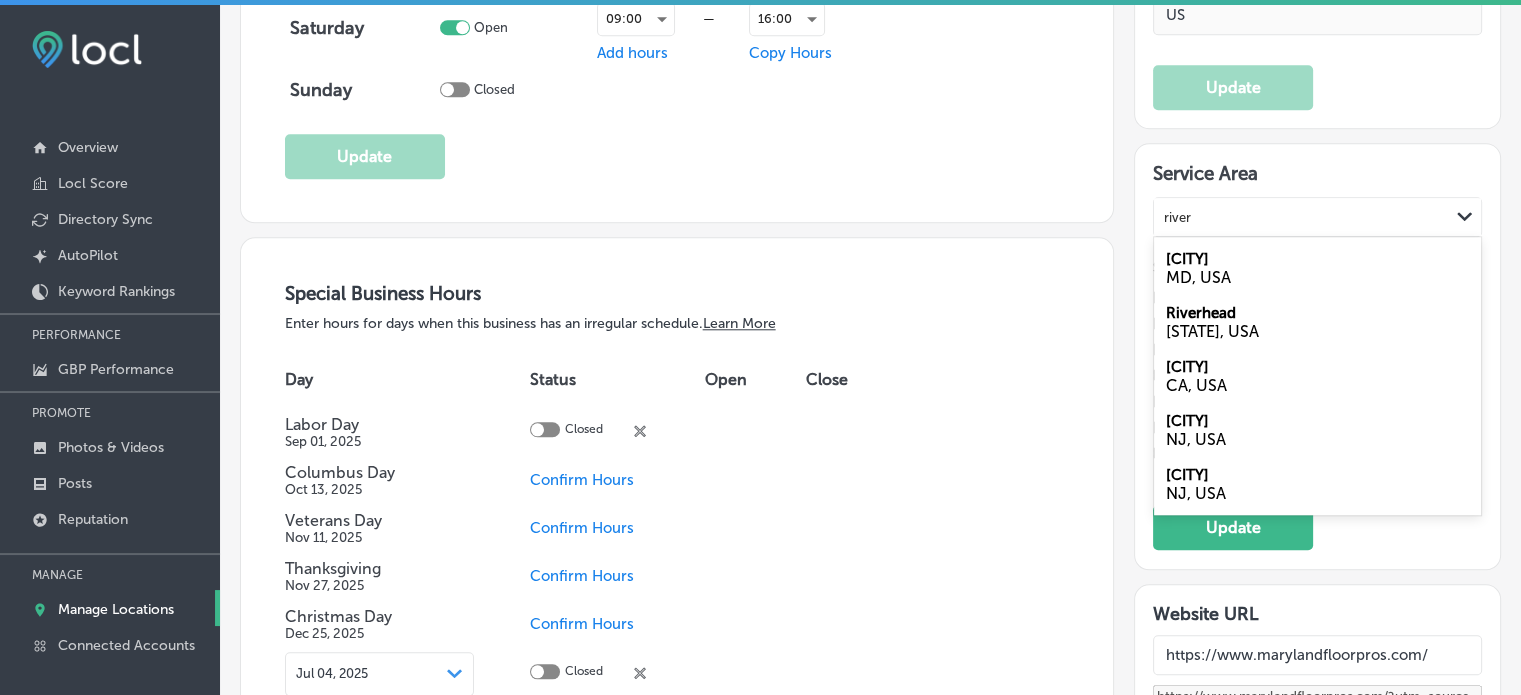 click on "[CITY]" at bounding box center (1187, 259) 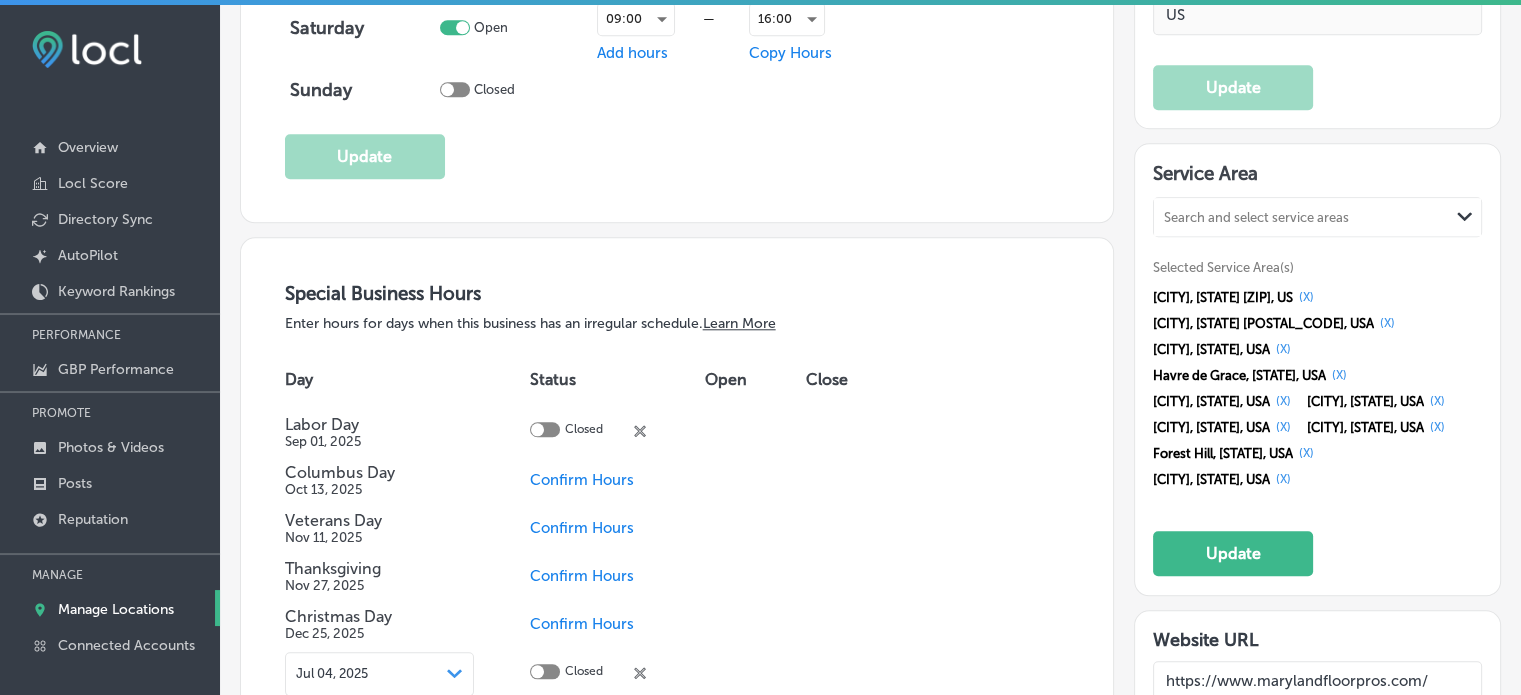 click on "(X)" at bounding box center [1283, 479] 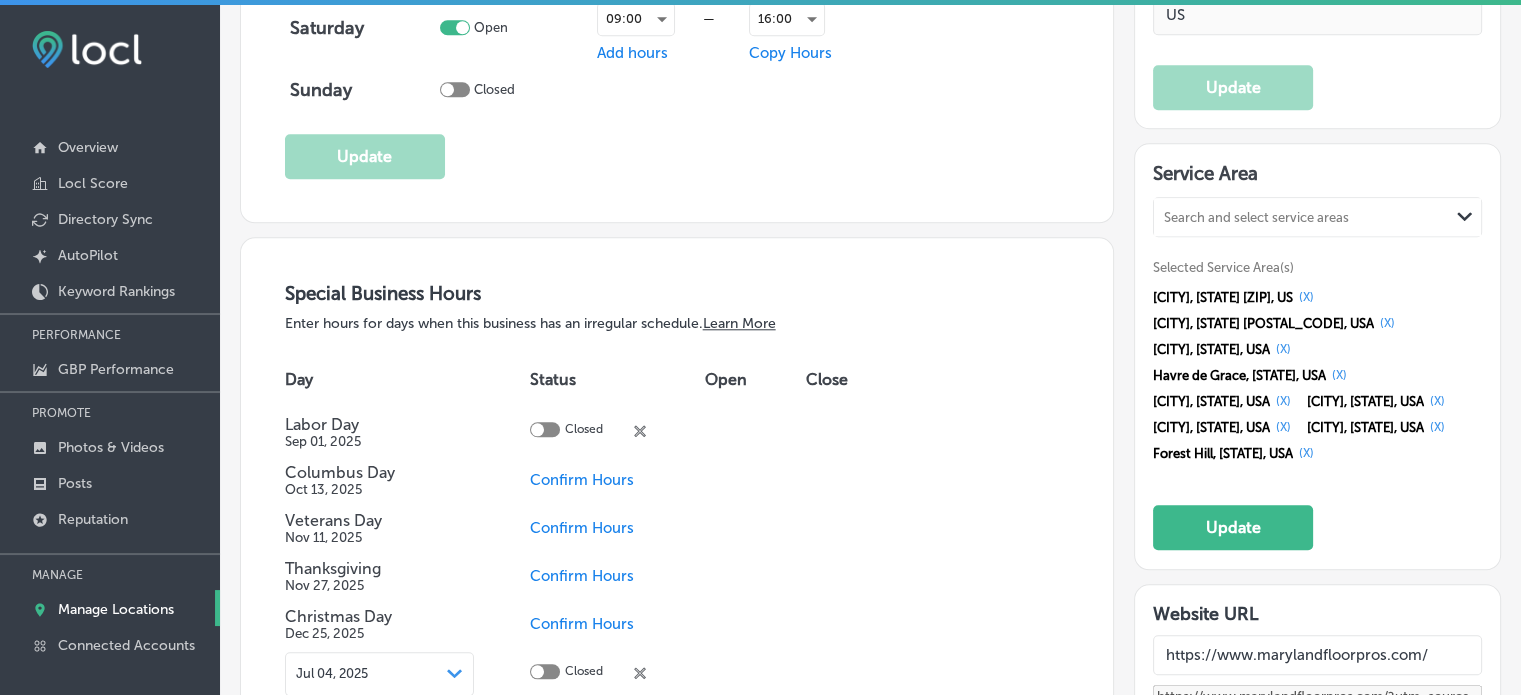click on "Service Area Search and select service areas
Path
Created with Sketch.
Selected Service Area(s) [CITY], [STATE] [POSTAL_CODE], USA (X) [CITY], [STATE] [POSTAL_CODE], USA (X) [CITY], [STATE], USA (X) [CITY], [STATE], USA (X) [CITY], [STATE], USA (X) [CITY], [STATE], USA (X) [CITY], [STATE], USA (X) [CITY], [STATE], USA (X) [CITY], [STATE], USA (X) Update" at bounding box center [1317, 356] 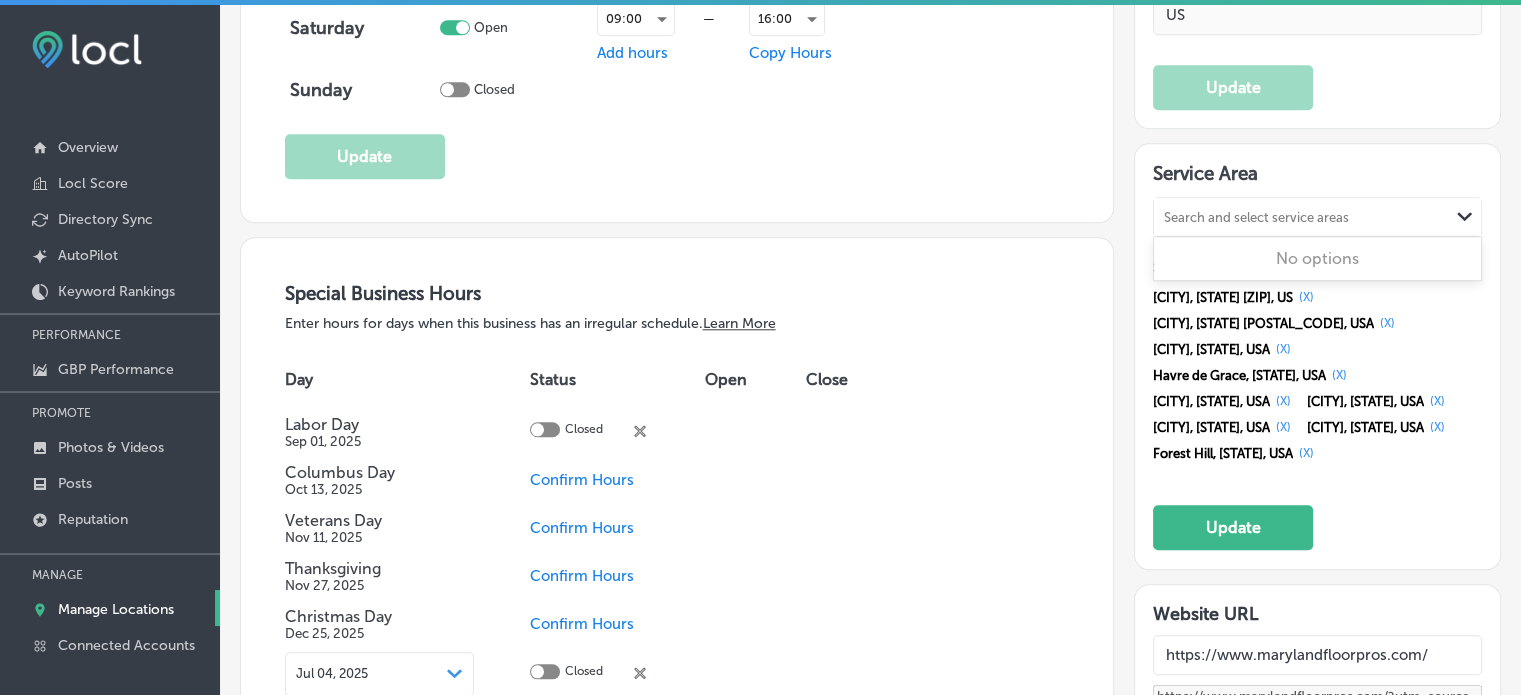 click on "Search and select service areas" at bounding box center (1256, 217) 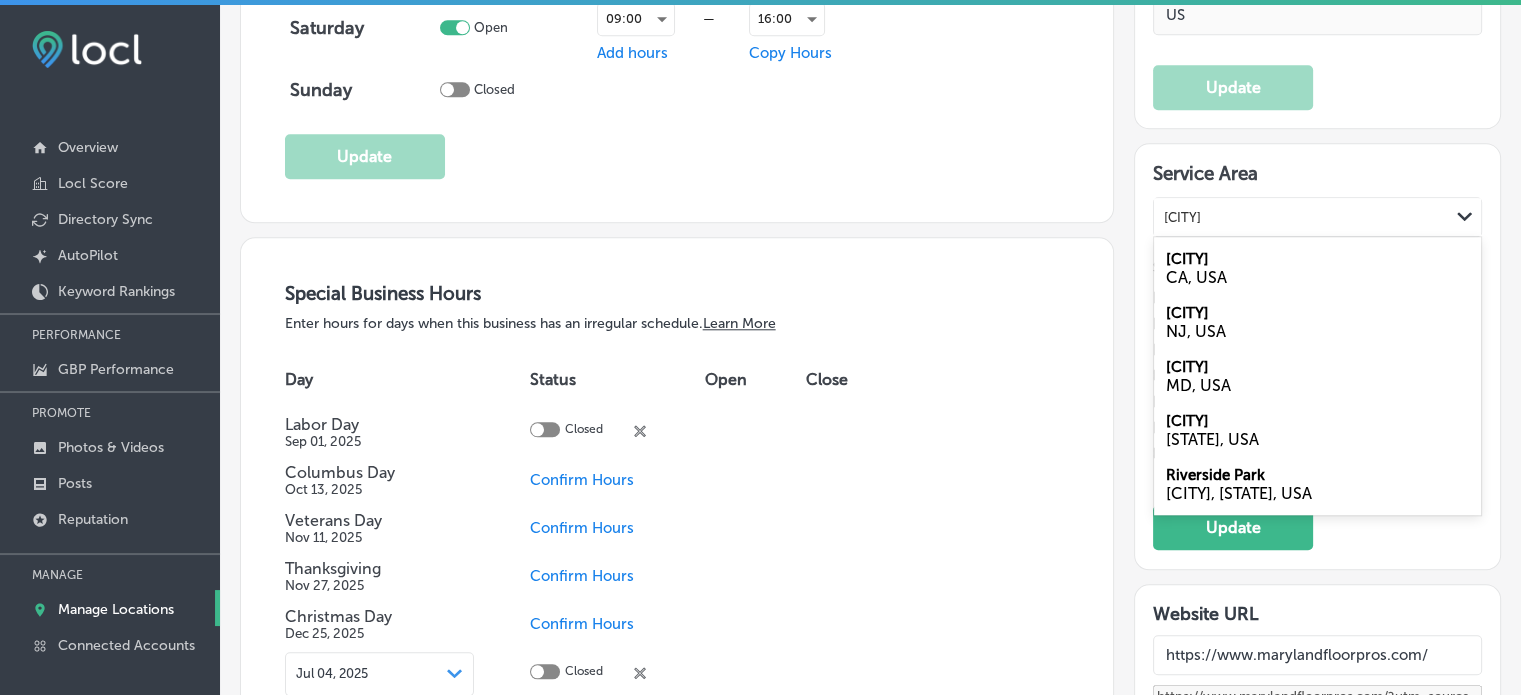 click on "MD, USA" at bounding box center (1317, 385) 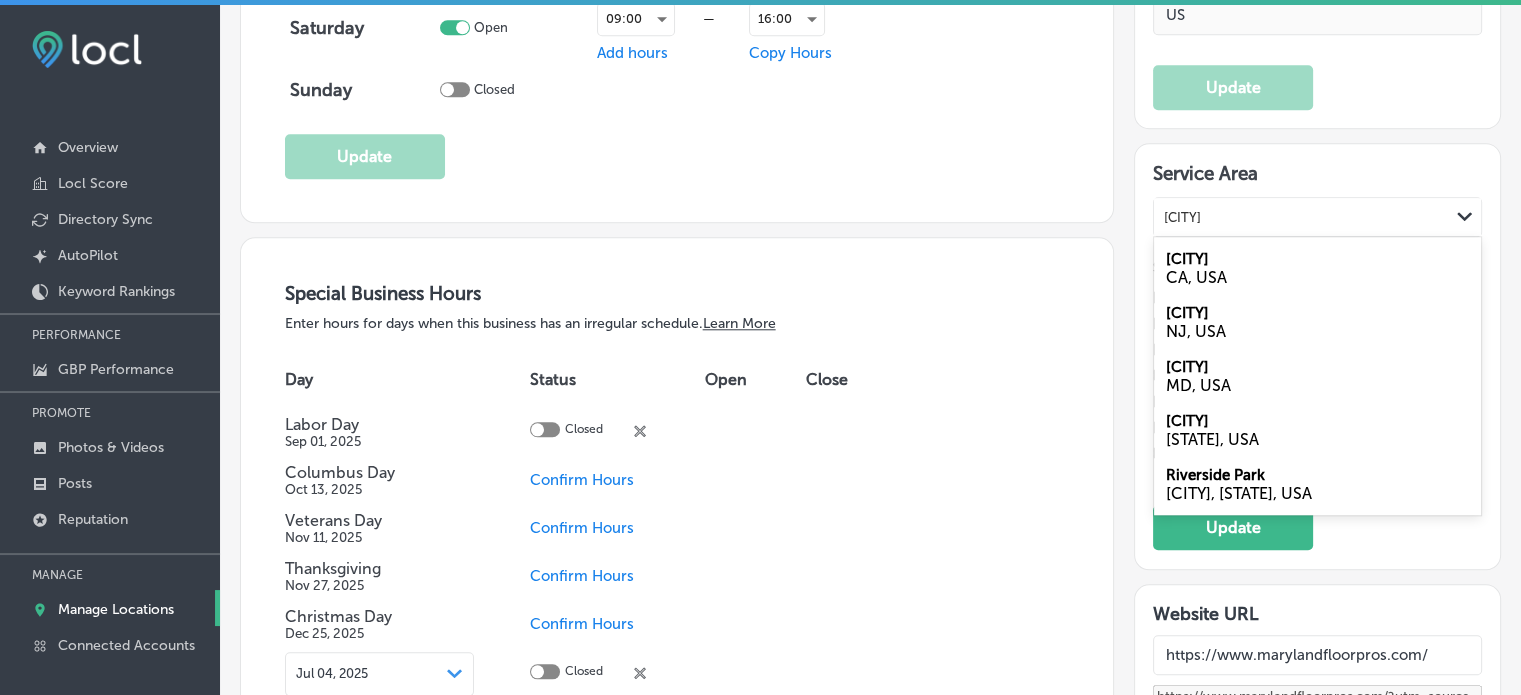 type on "[CITY]" 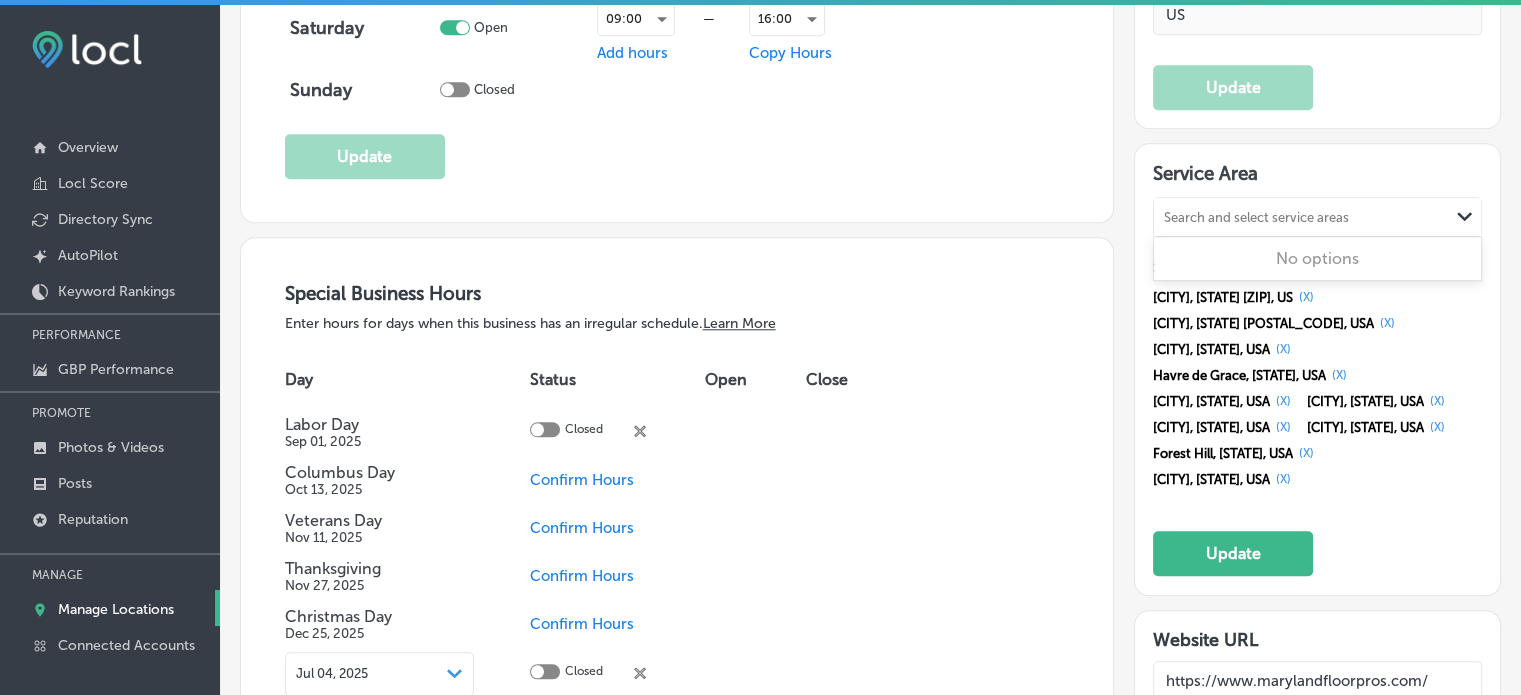 click on "Search and select service areas" at bounding box center (1256, 217) 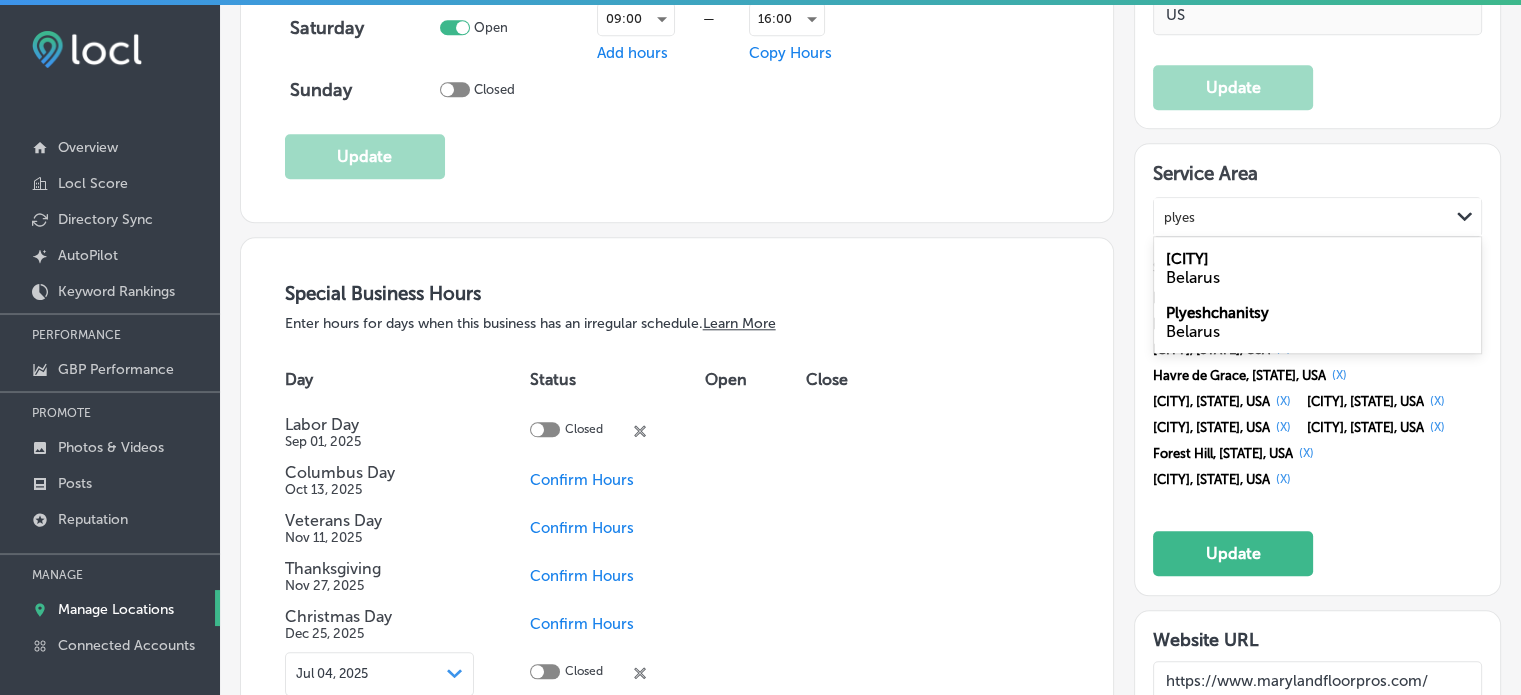 type on "plyes" 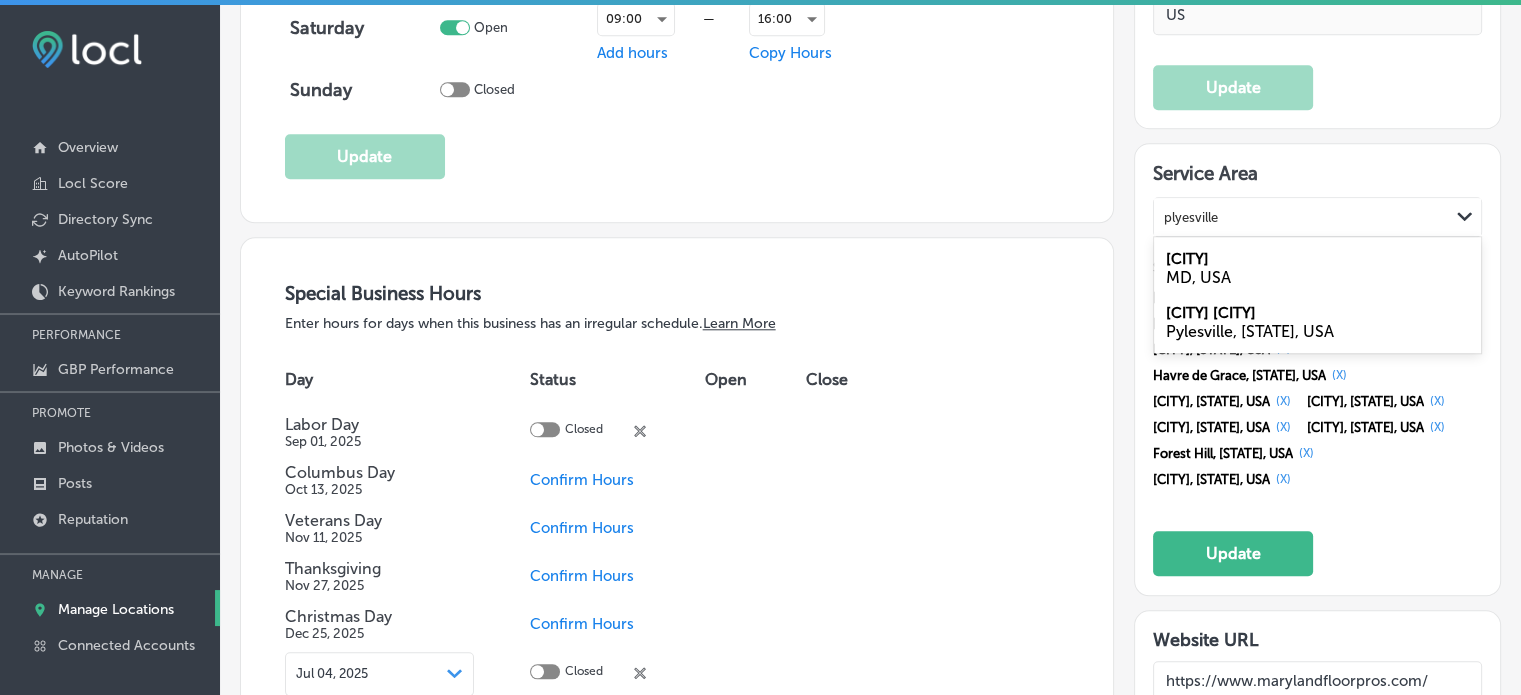 click on "[CITY]" at bounding box center (1187, 259) 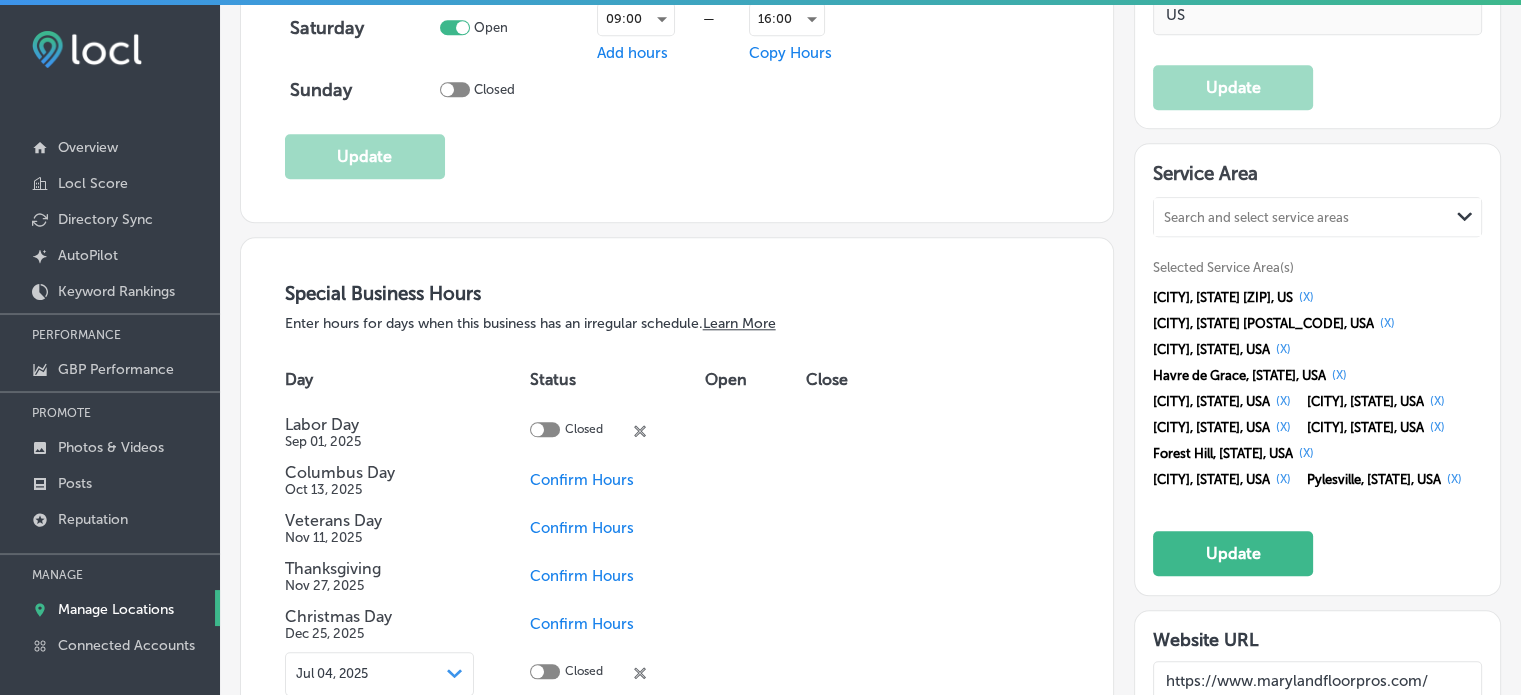 click on "Search and select service areas" at bounding box center (1256, 217) 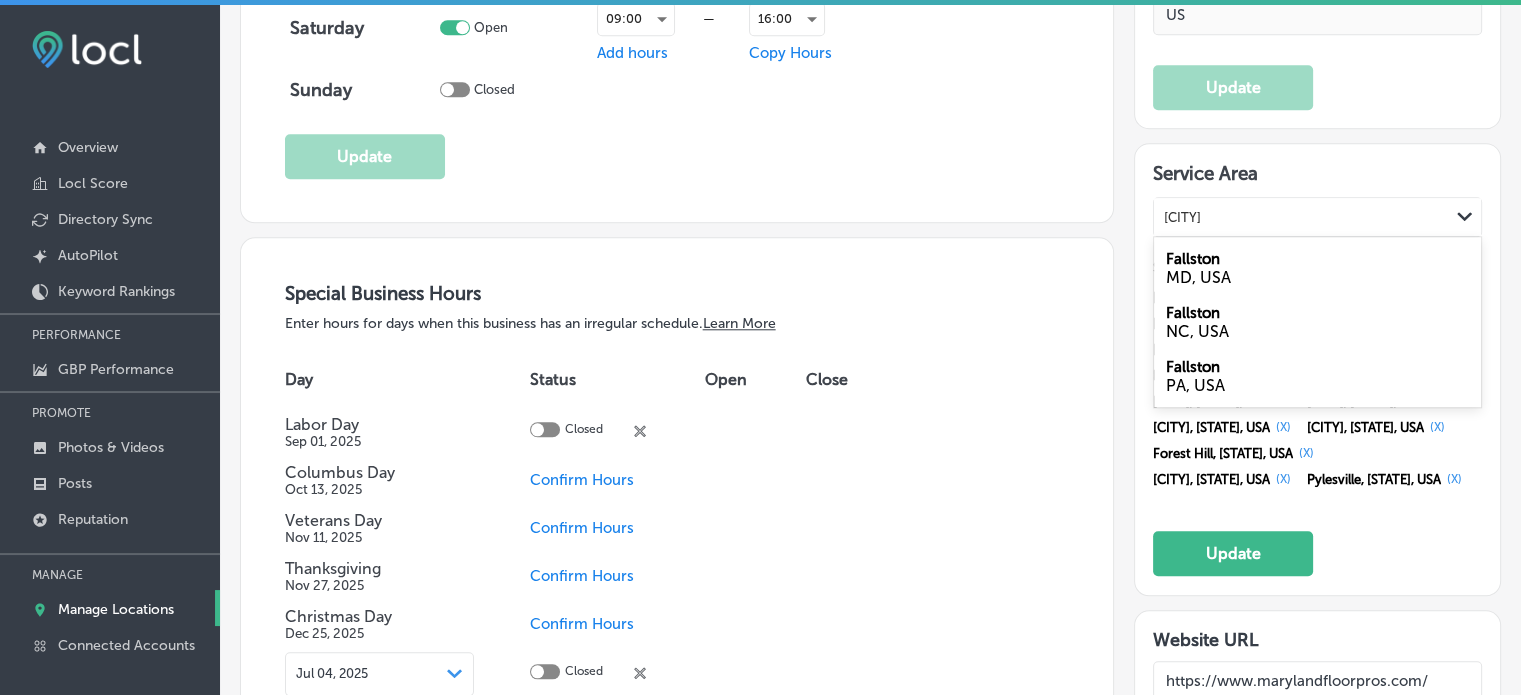 click on "Fallston" at bounding box center (1193, 259) 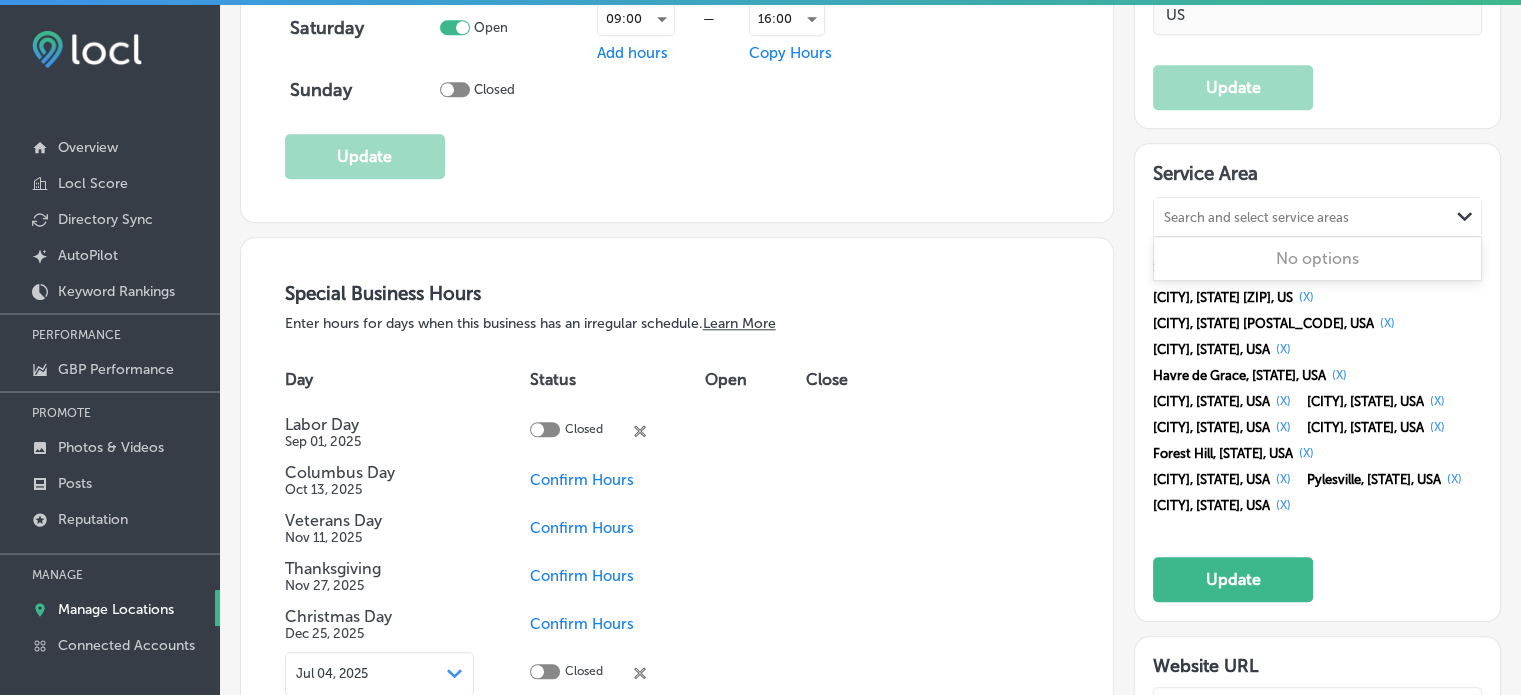 click on "Search and select service areas" at bounding box center (1256, 217) 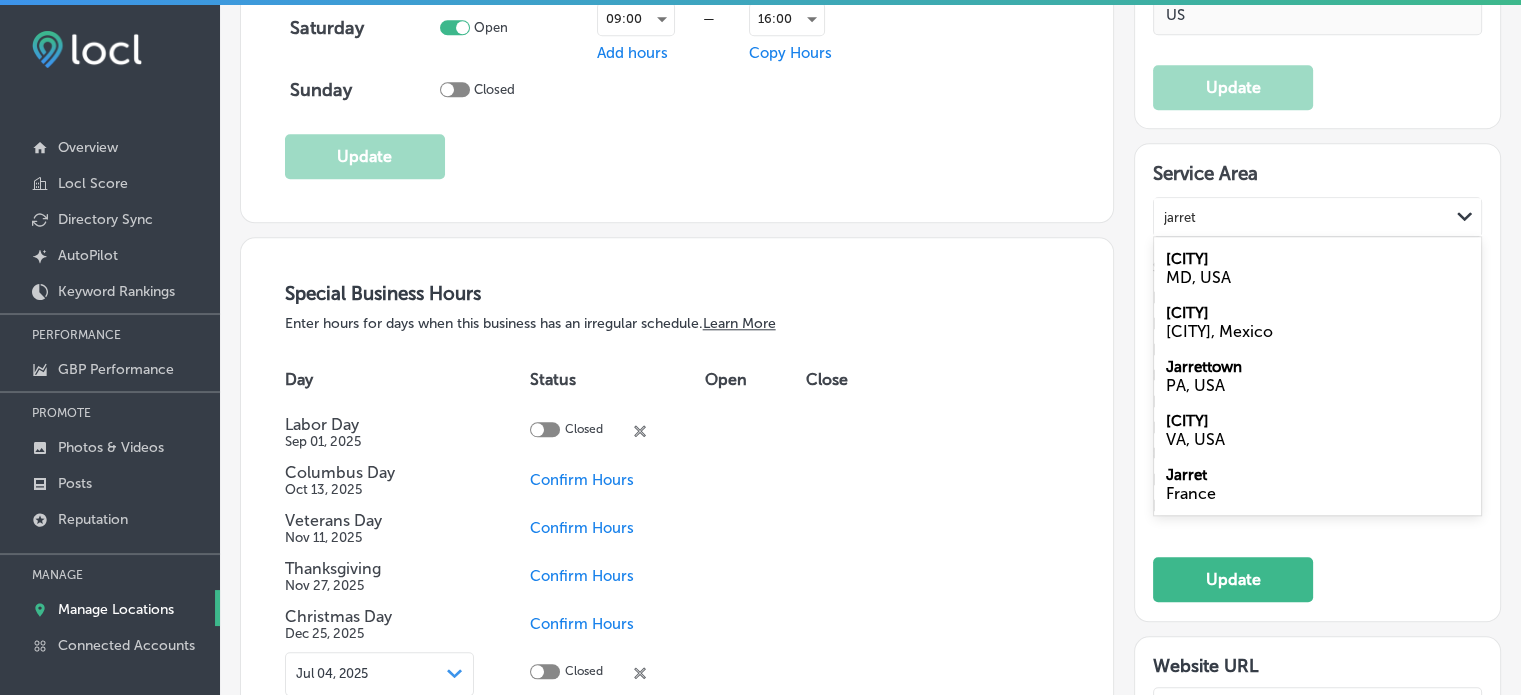 type on "jarret" 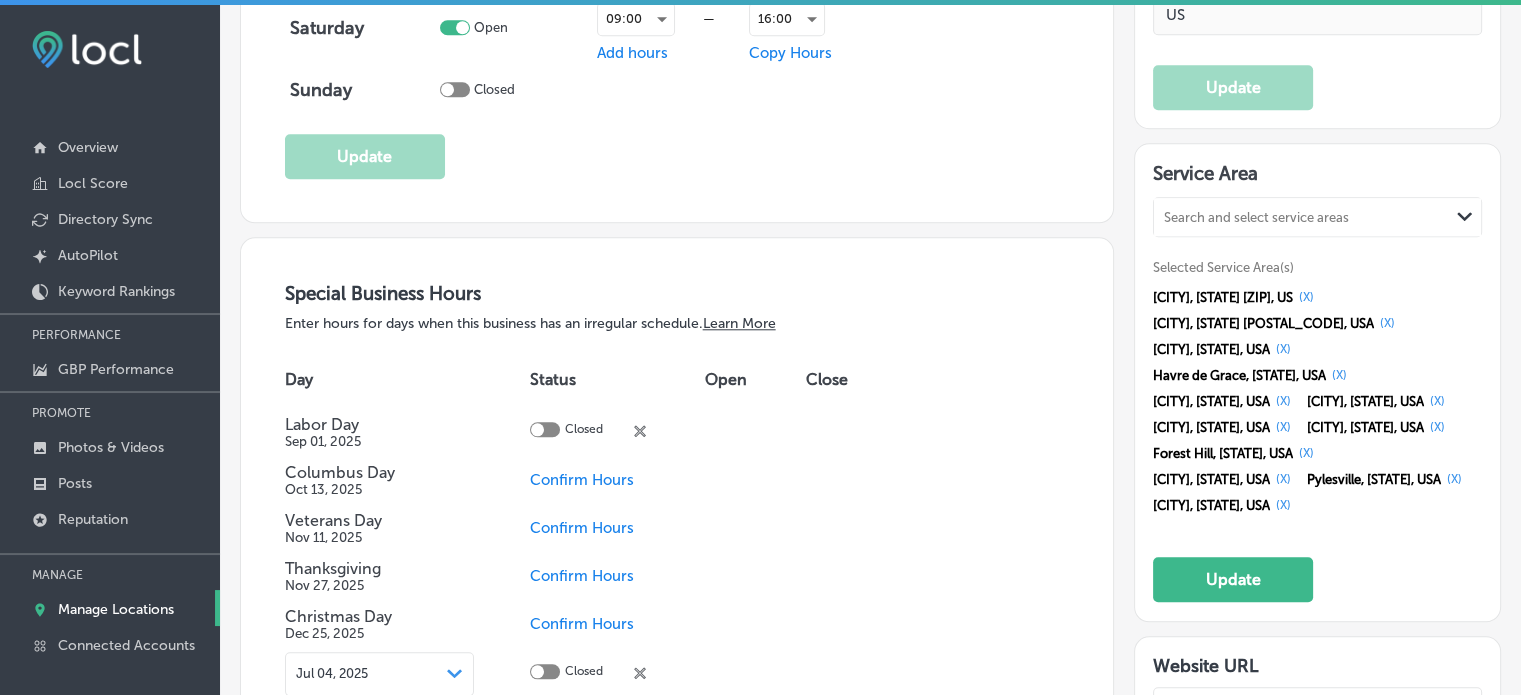click on "Search and select service areas" at bounding box center (1256, 217) 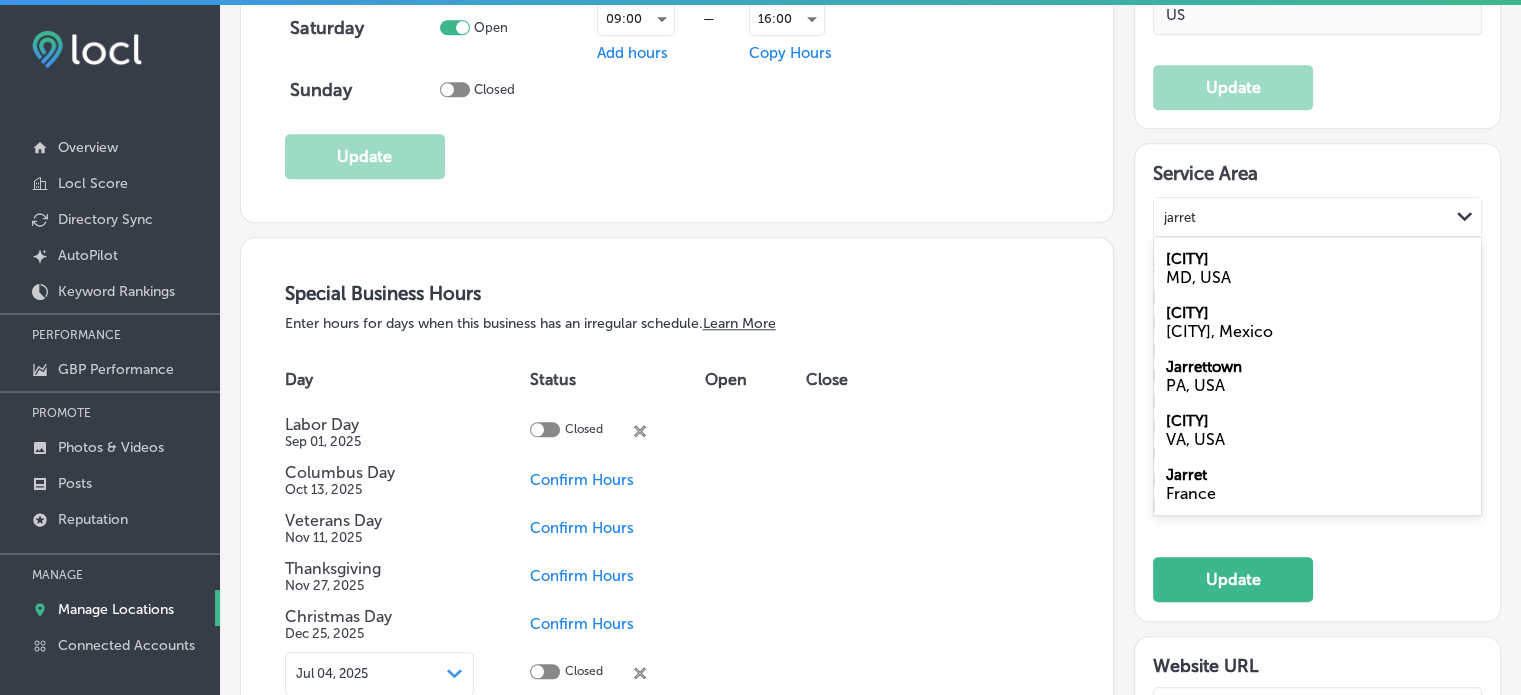 click on "[CITY]" at bounding box center [1187, 259] 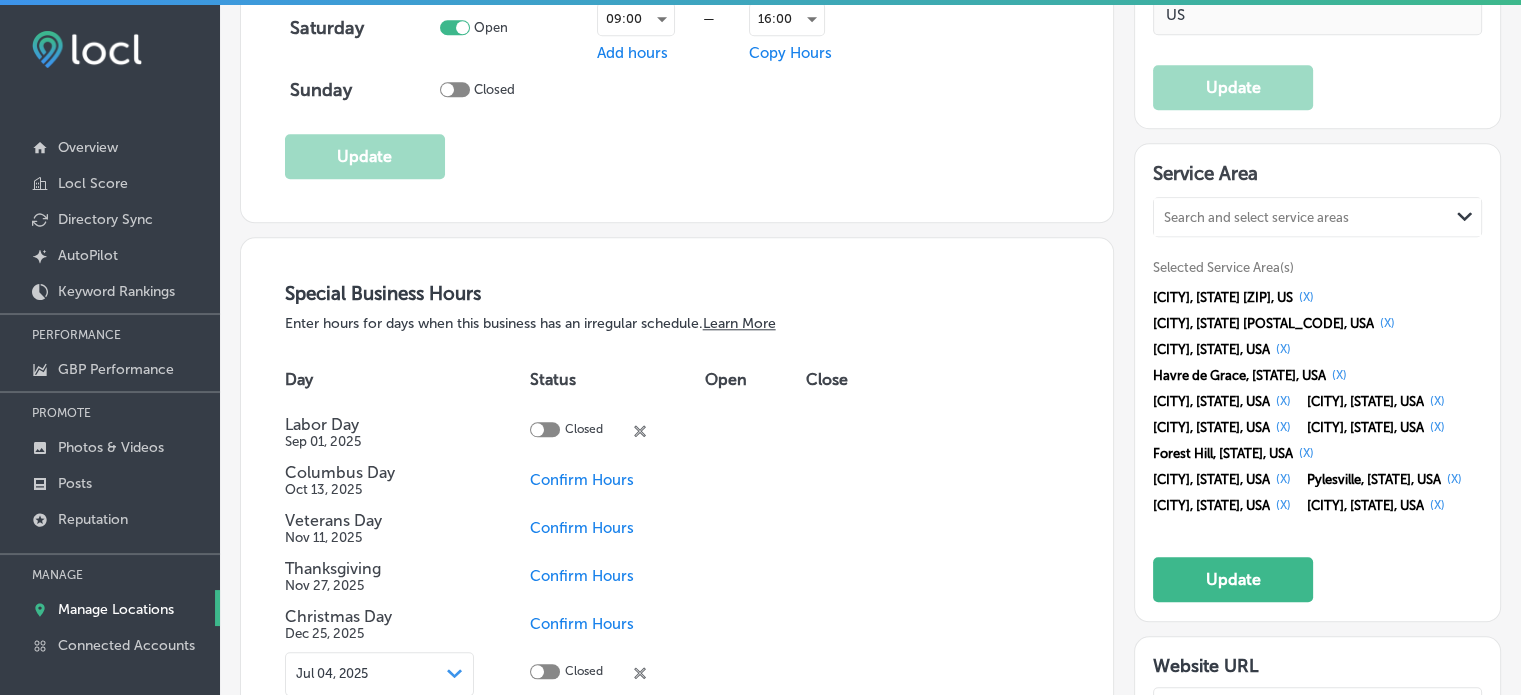 click on "Search and select service areas" at bounding box center [1301, 217] 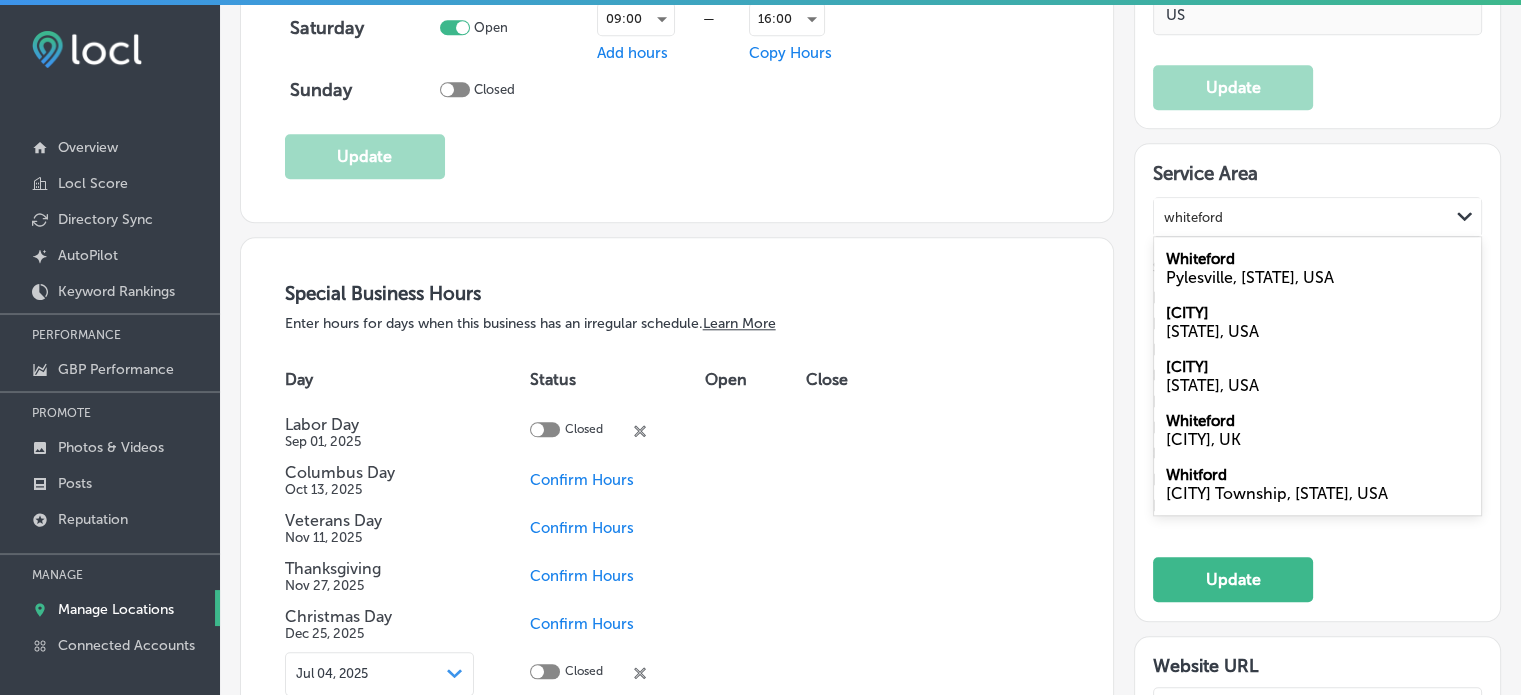 type on "whiteford" 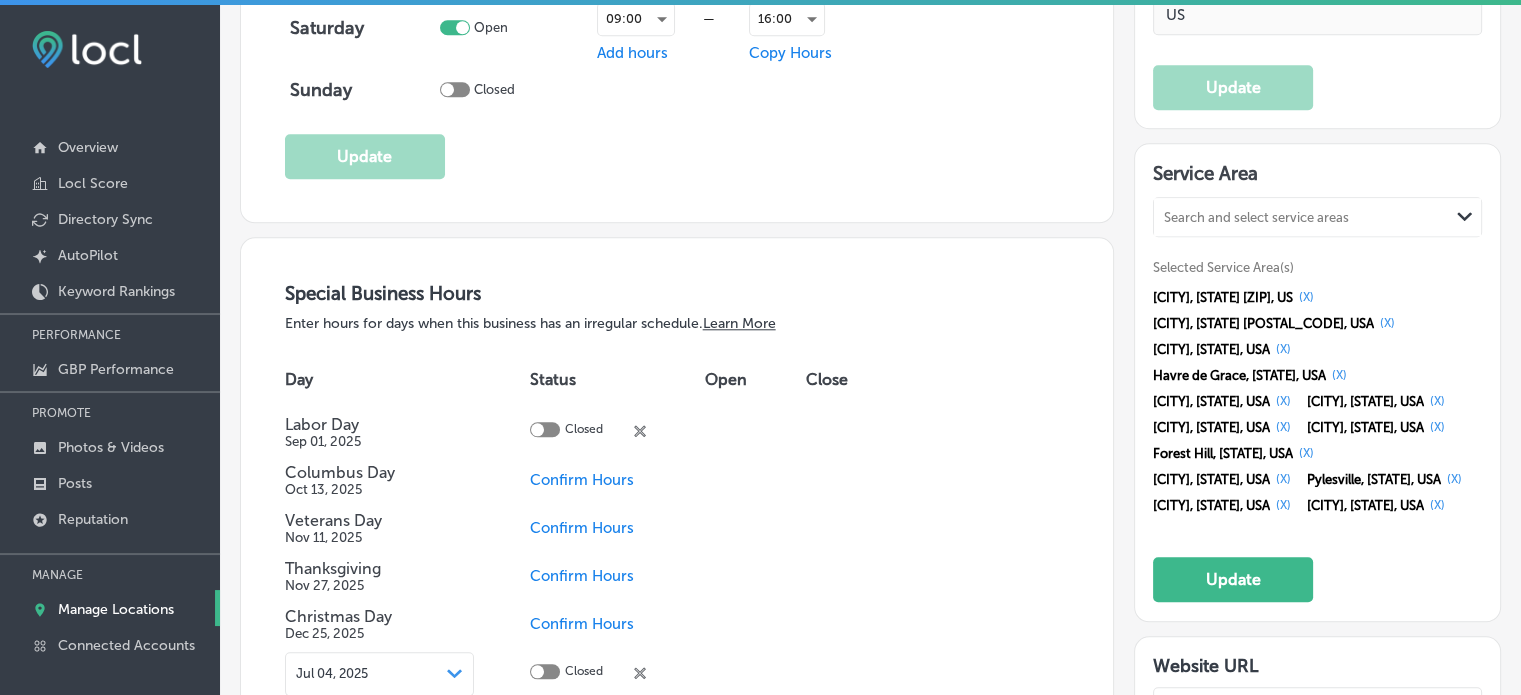 click on "Selected Service Area(s) [CITY], [STATE] [POSTAL_CODE], USA (X) [CITY], [STATE] [POSTAL_CODE], USA (X) [CITY], [STATE], USA (X) [CITY], [STATE], USA (X) [CITY], [STATE], USA (X) [CITY], [STATE], USA (X) [CITY], [STATE], USA (X) [CITY], [STATE], USA (X) [CITY], [STATE], USA (X) [CITY], [STATE], USA (X) [CITY], [STATE], USA (X) [CITY], [STATE], USA (X) [CITY], [STATE], USA (X)" at bounding box center [1317, 387] 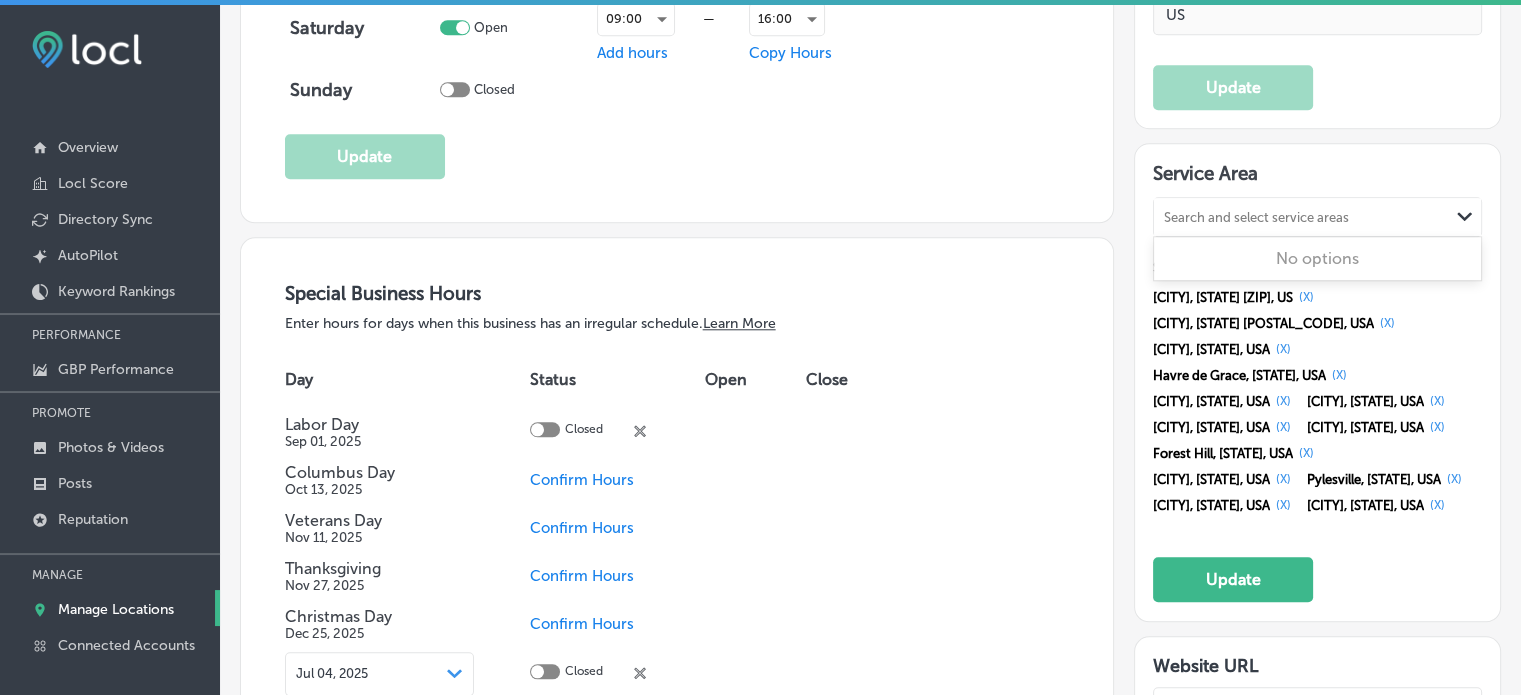 click on "Search and select service areas" at bounding box center (1256, 217) 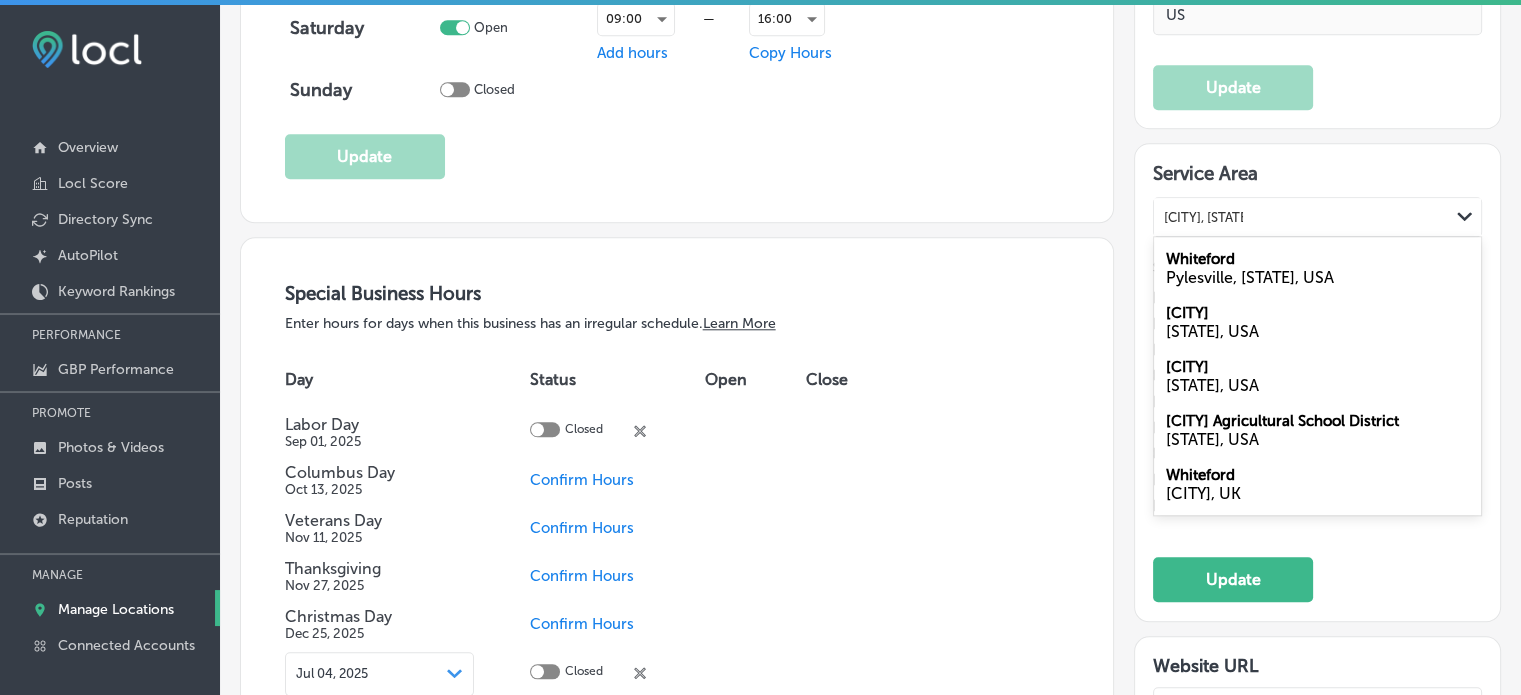 click on "Pylesville, [STATE], USA" at bounding box center [1317, 277] 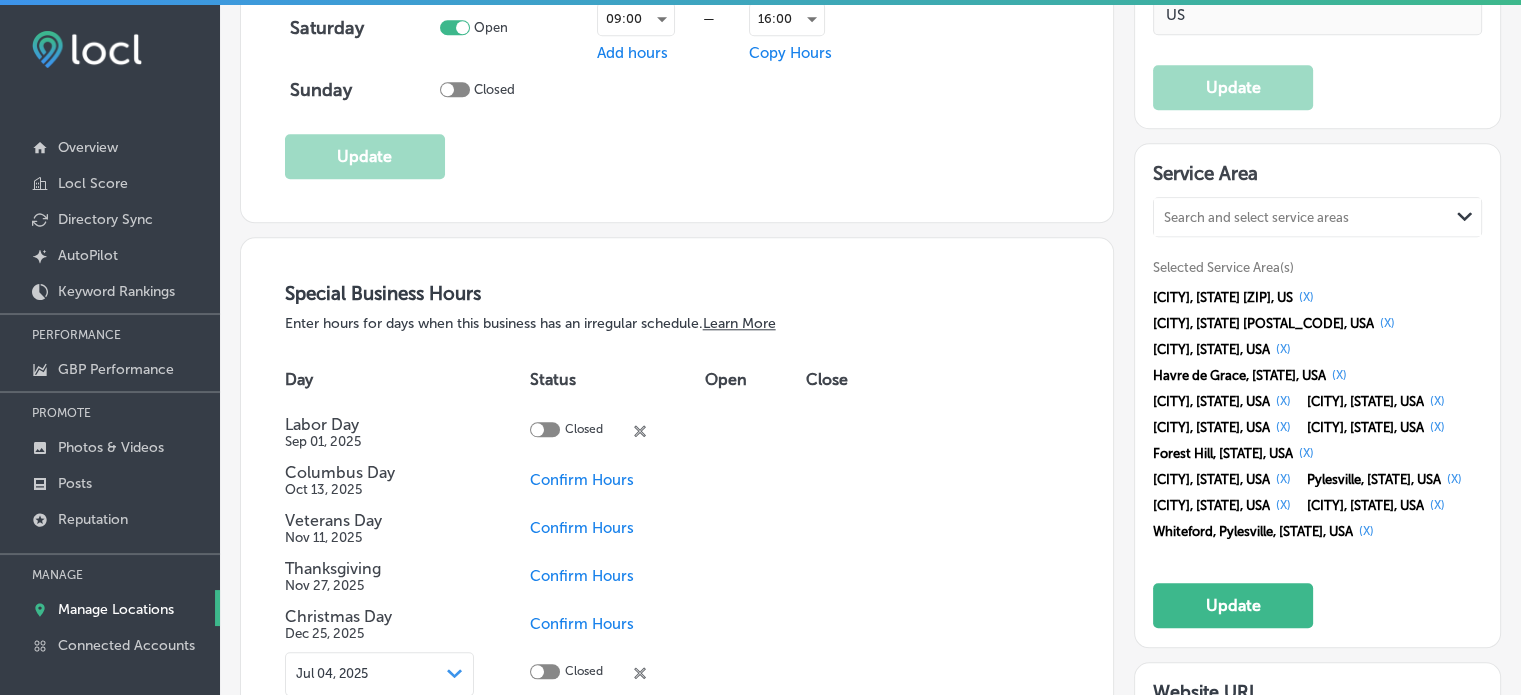 click on "Search and select service areas" at bounding box center (1256, 217) 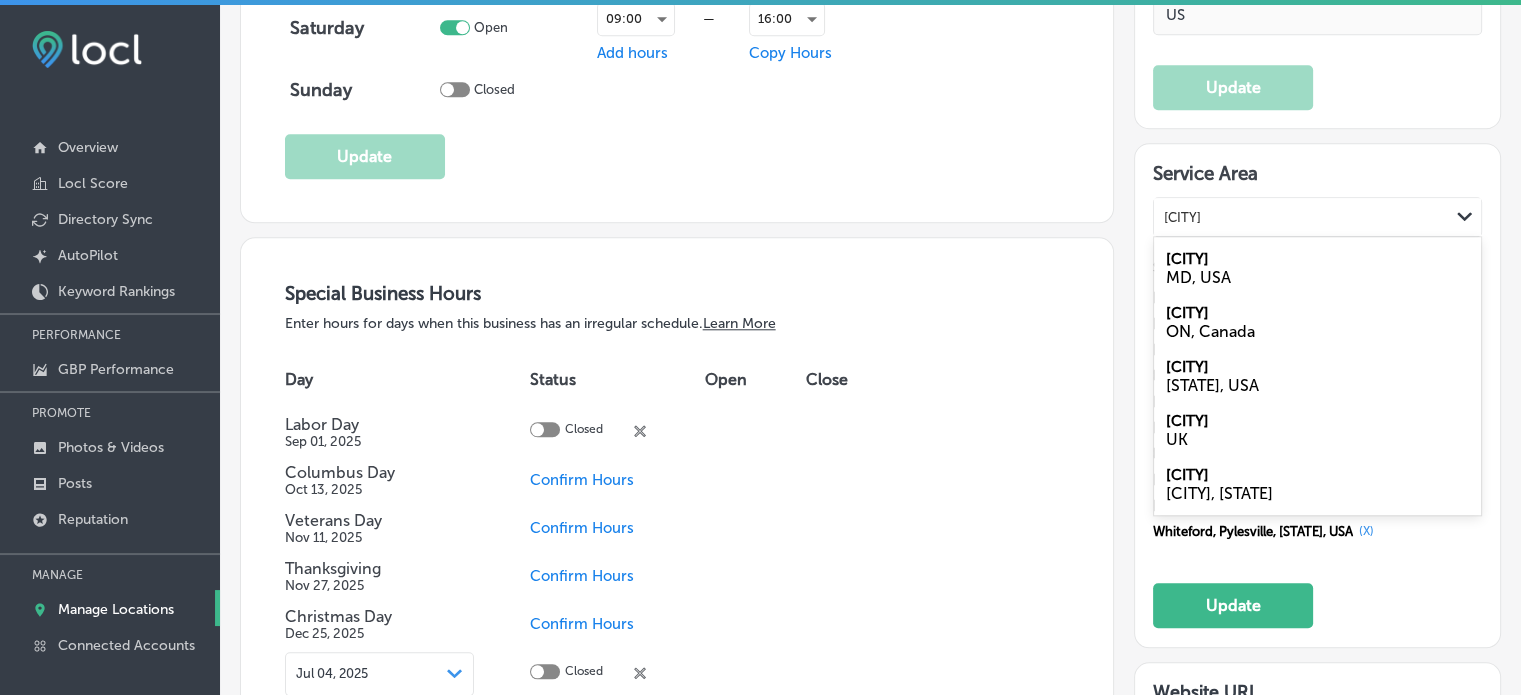 click on "MD, USA" at bounding box center [1317, 277] 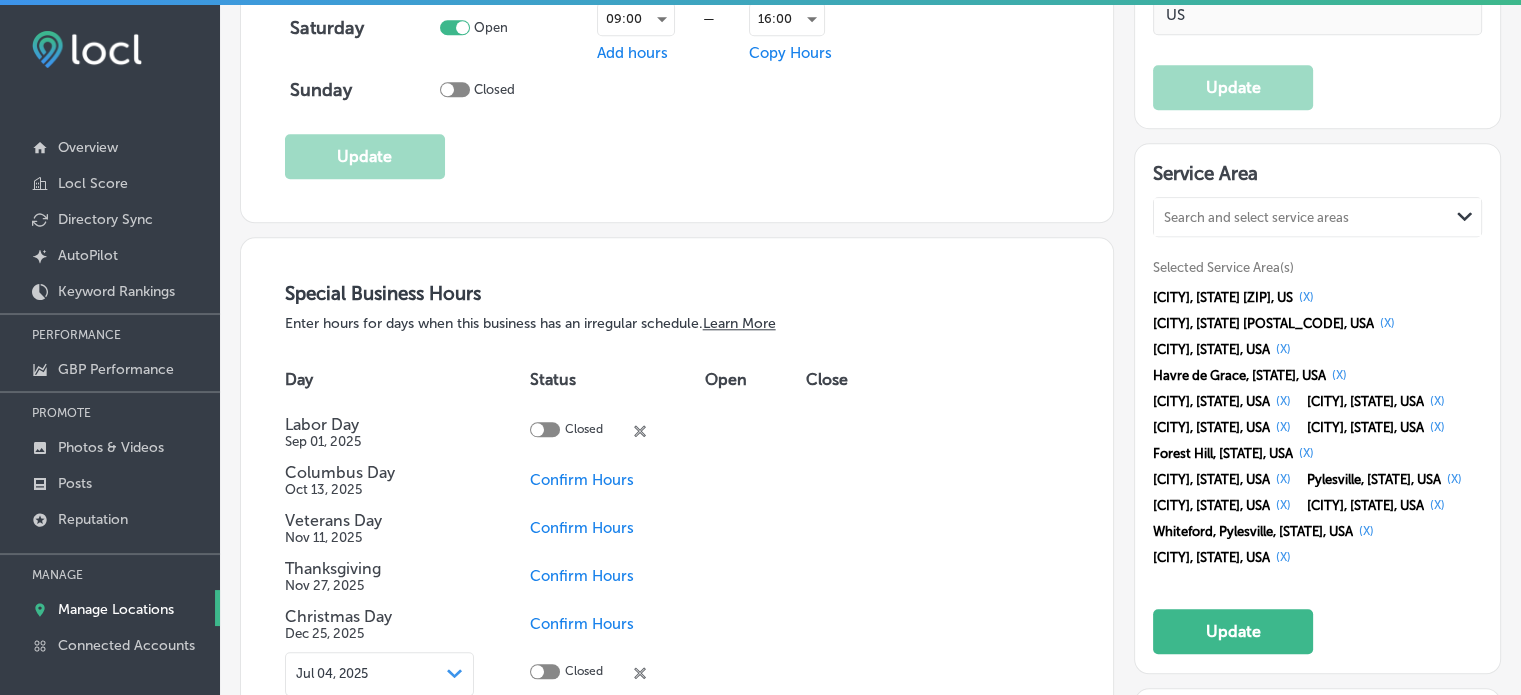 click on "Search and select service areas" at bounding box center (1301, 217) 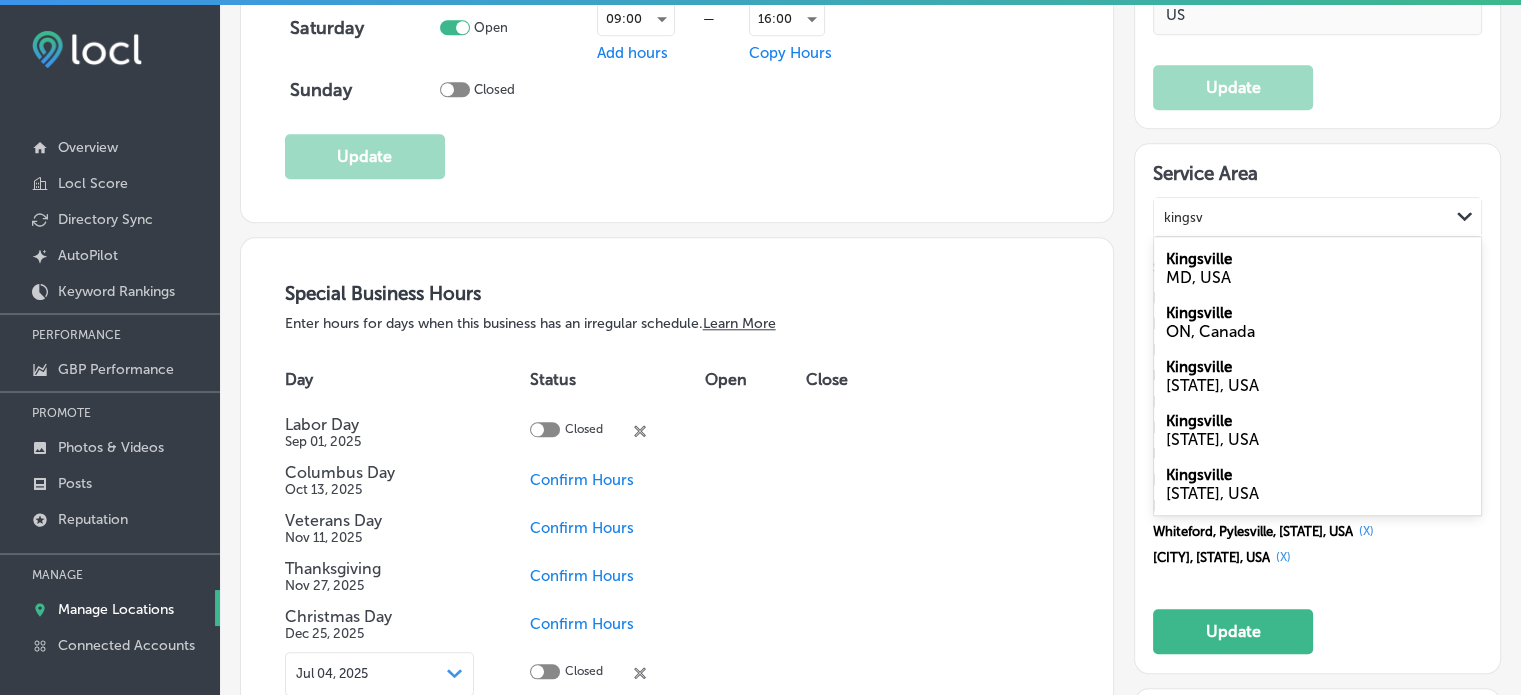 click on "[CITY] [STATE], USA" at bounding box center [1317, 268] 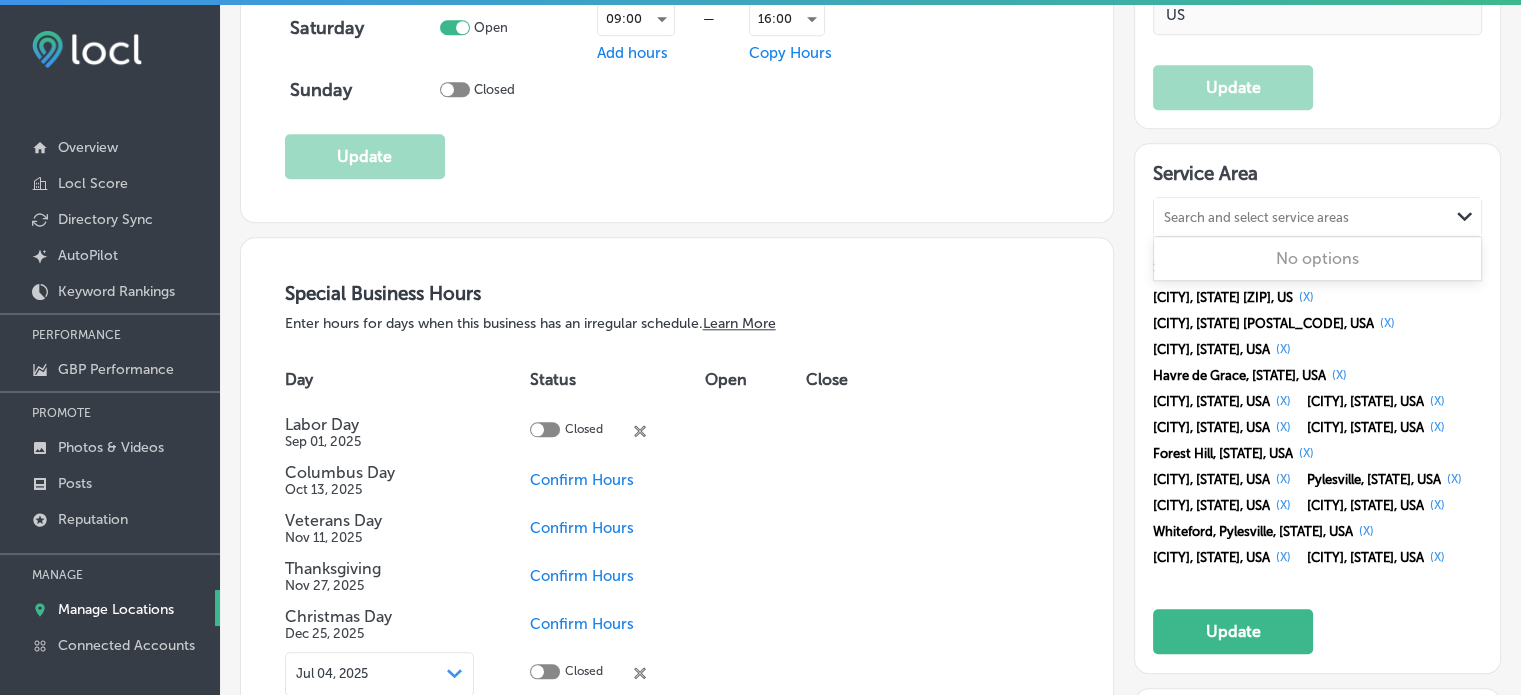 click on "Search and select service areas" at bounding box center (1256, 217) 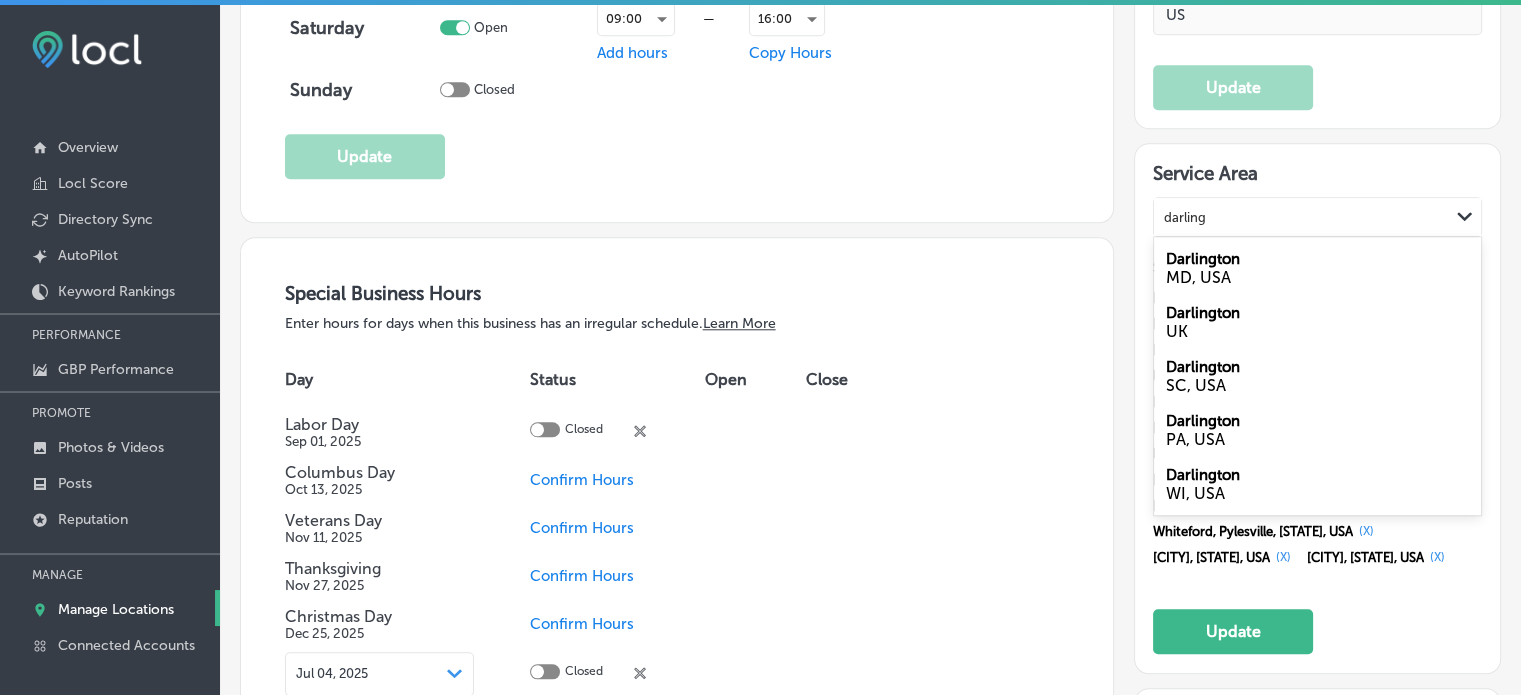 click on "Darlington [STATE], USA" at bounding box center (1317, 268) 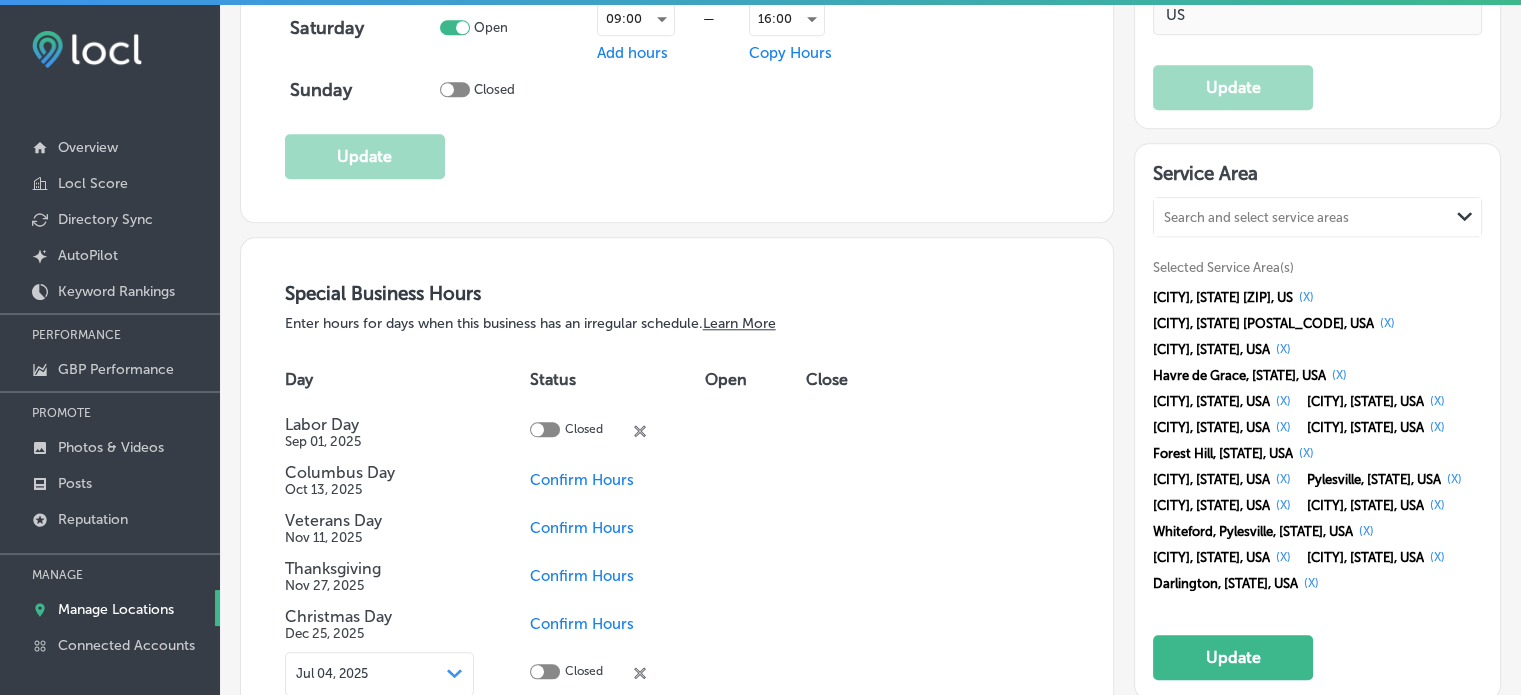 click on "Search and select service areas
Path
Created with Sketch." at bounding box center [1317, 217] 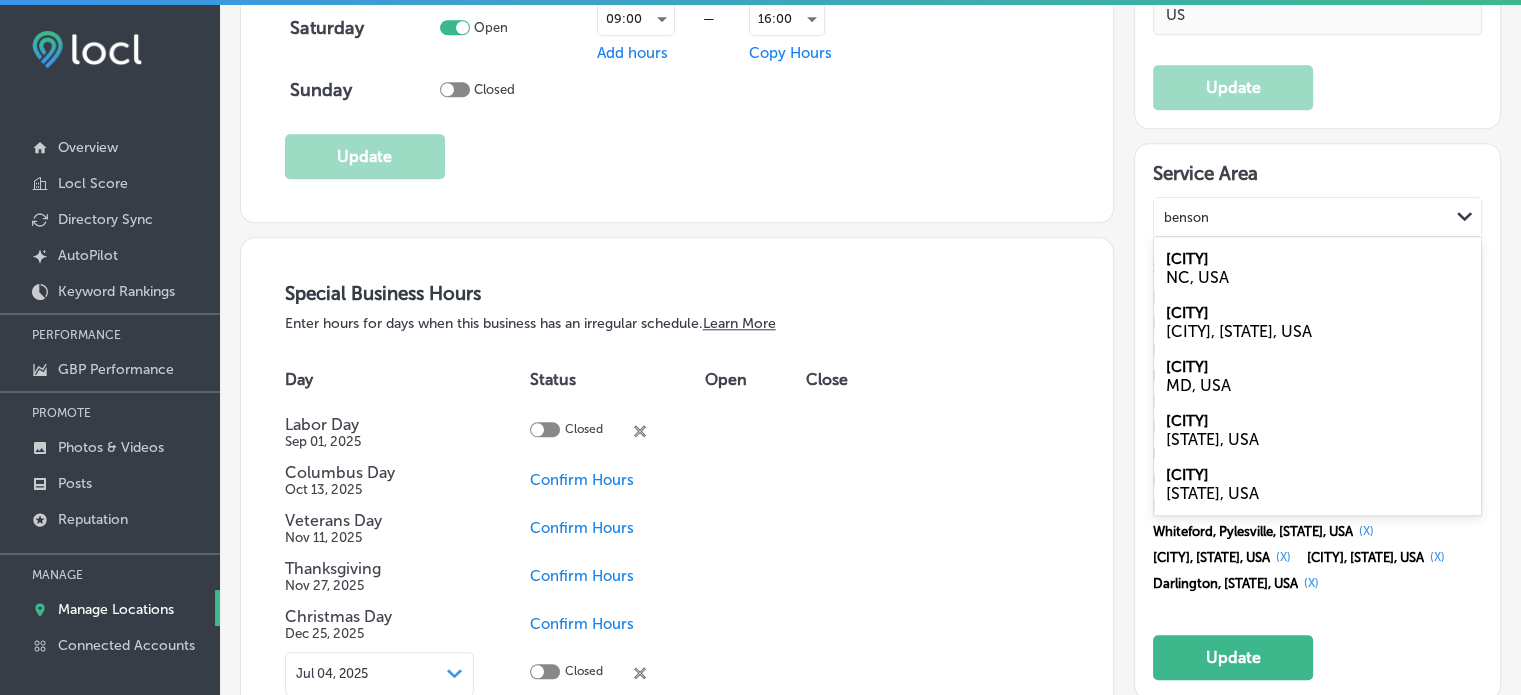 click on "[CITY] [STATE], USA" at bounding box center (1317, 376) 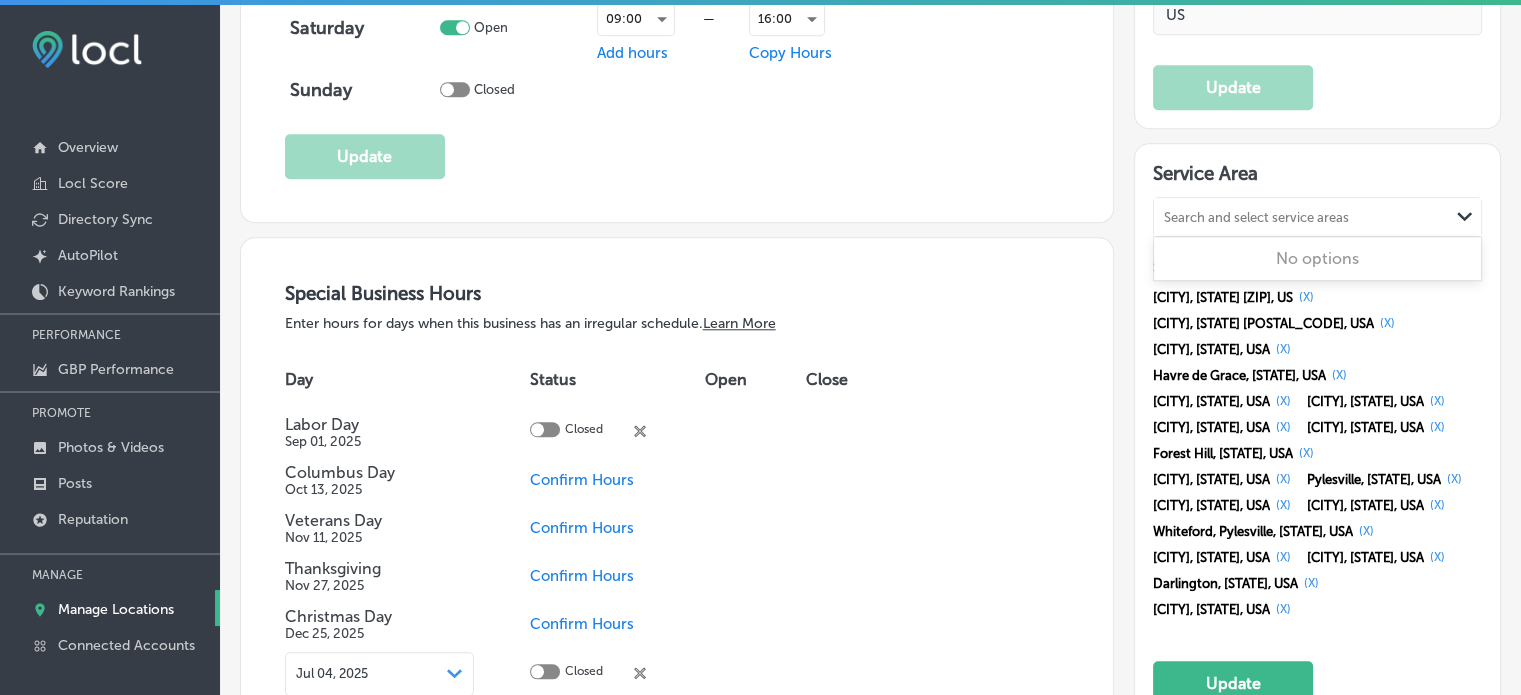 click on "Search and select service areas" at bounding box center [1301, 217] 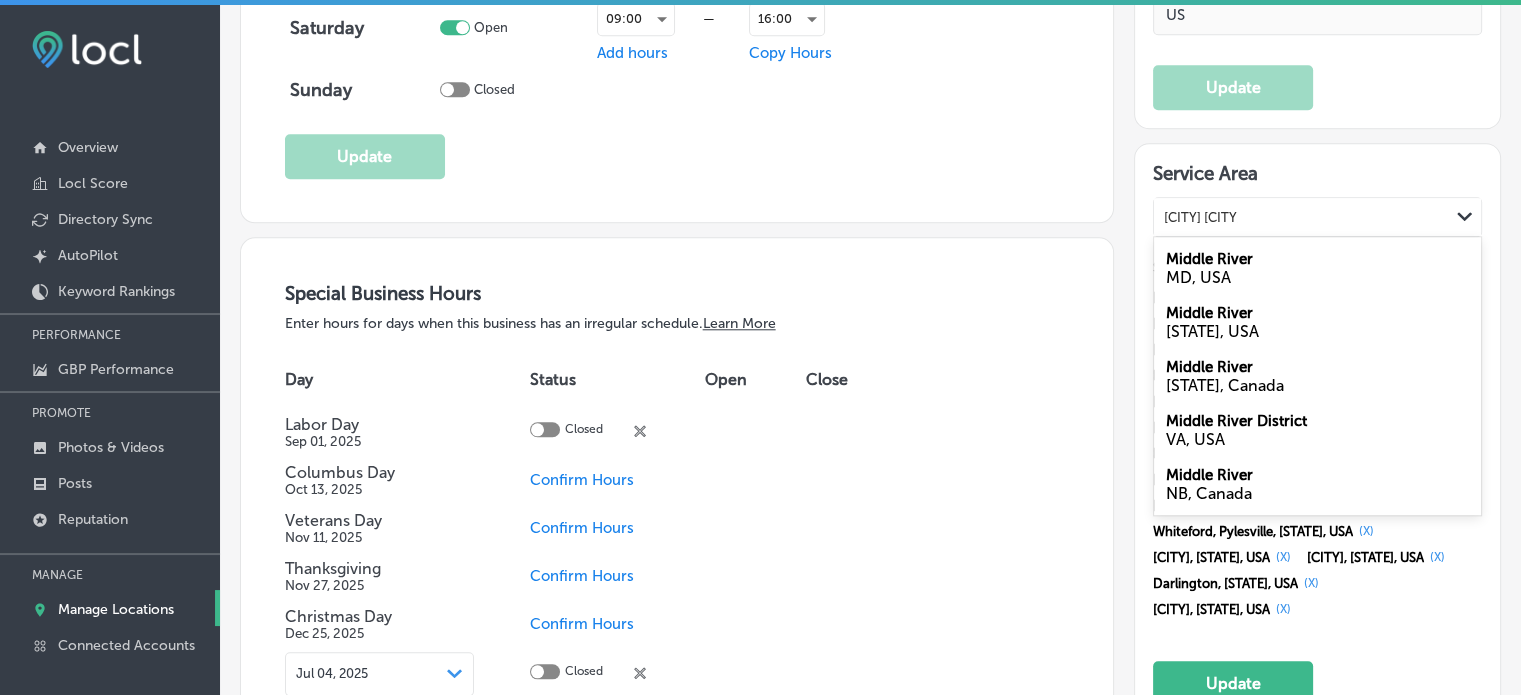 click on "MD, USA" at bounding box center [1317, 277] 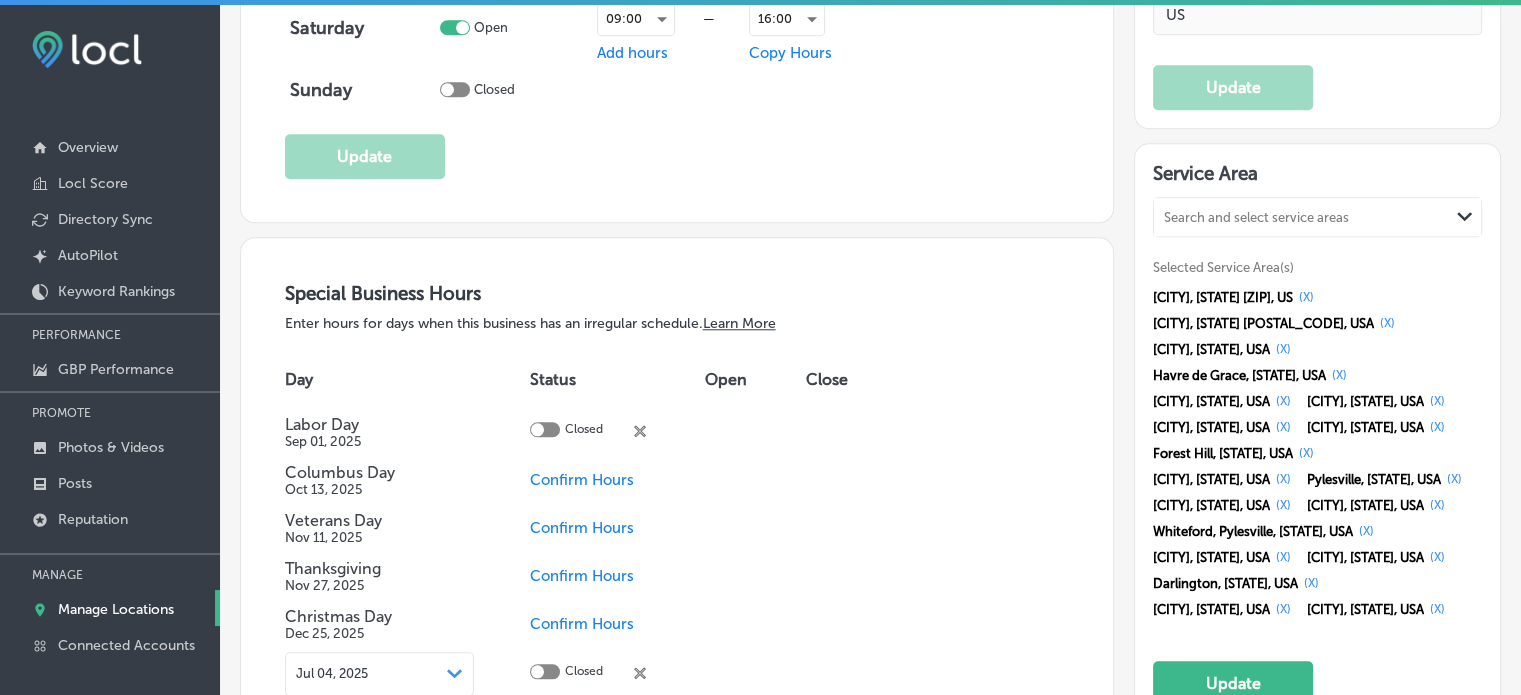 click on "Search and select service areas" at bounding box center (1301, 217) 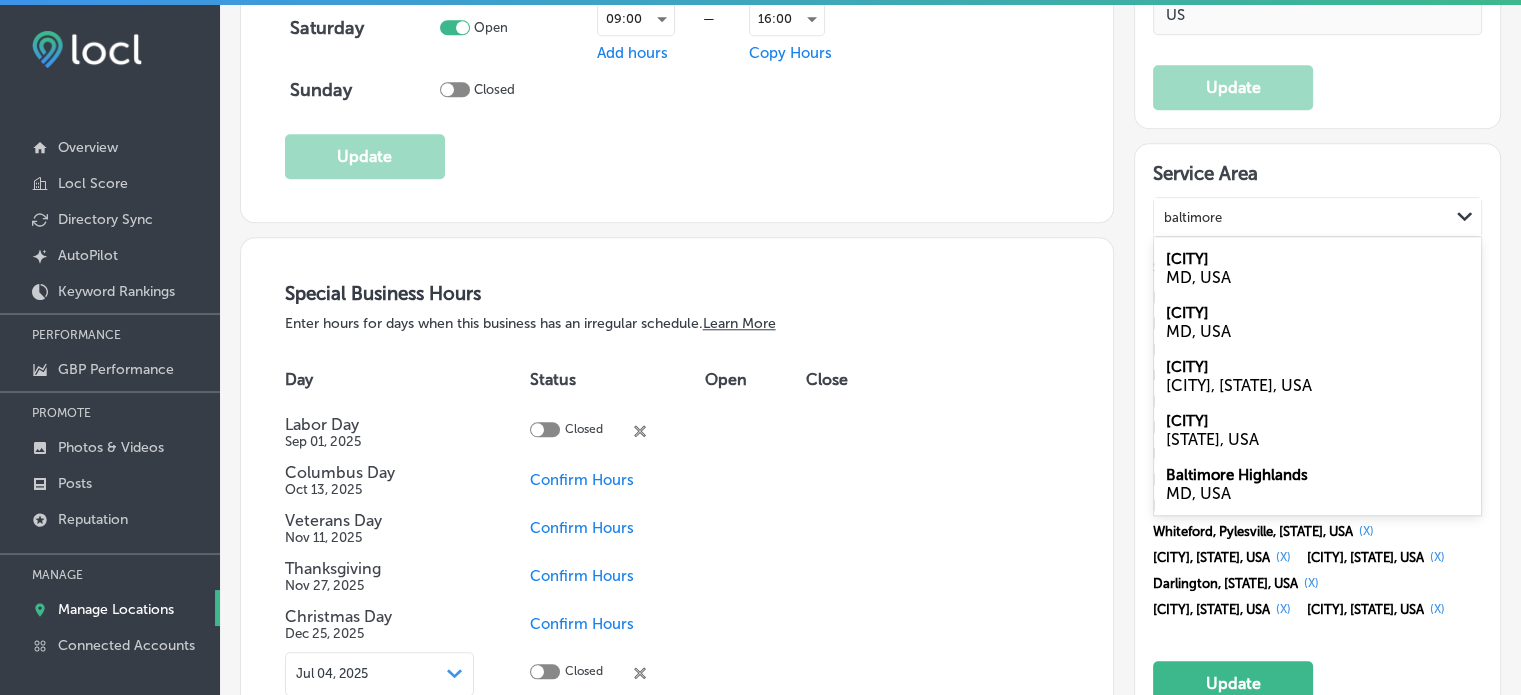 click on "[CITY] [STATE], USA" at bounding box center [1317, 268] 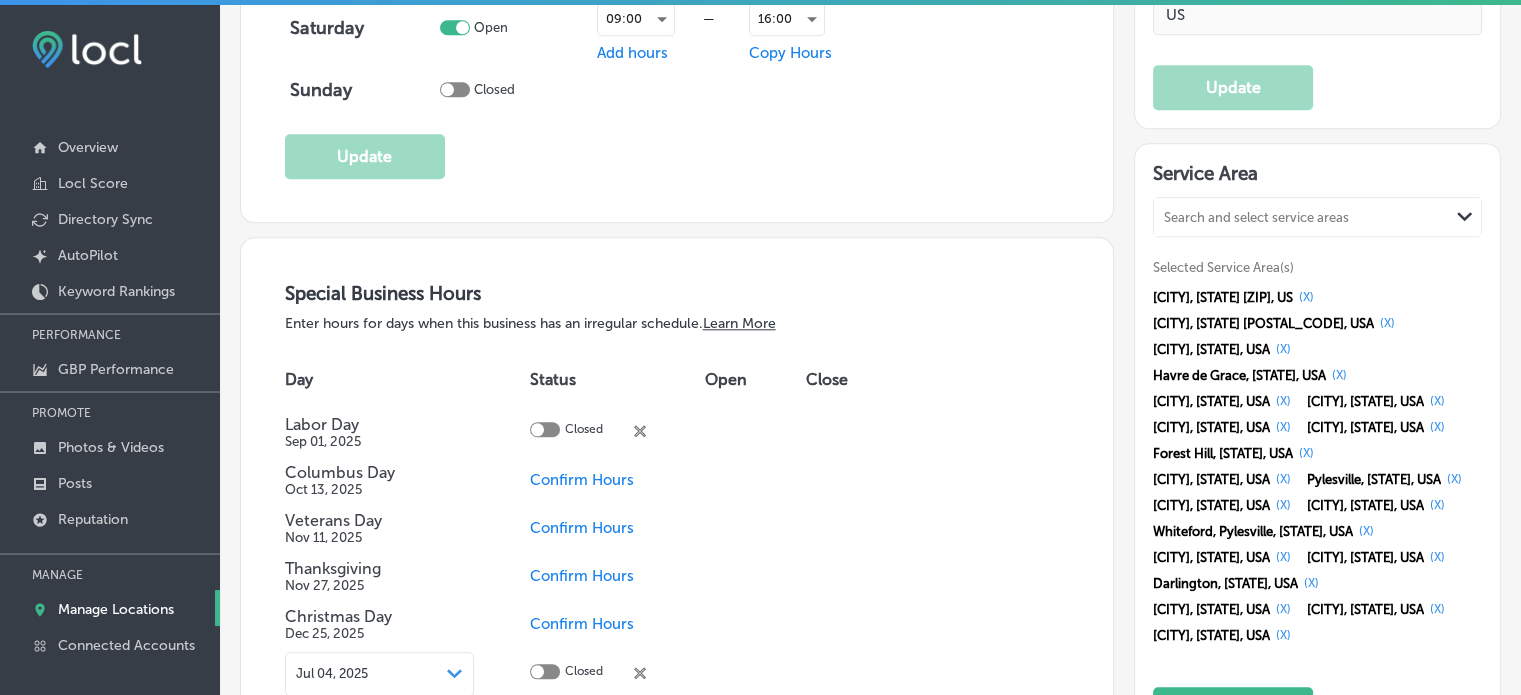 click on "Search and select service areas" at bounding box center (1301, 217) 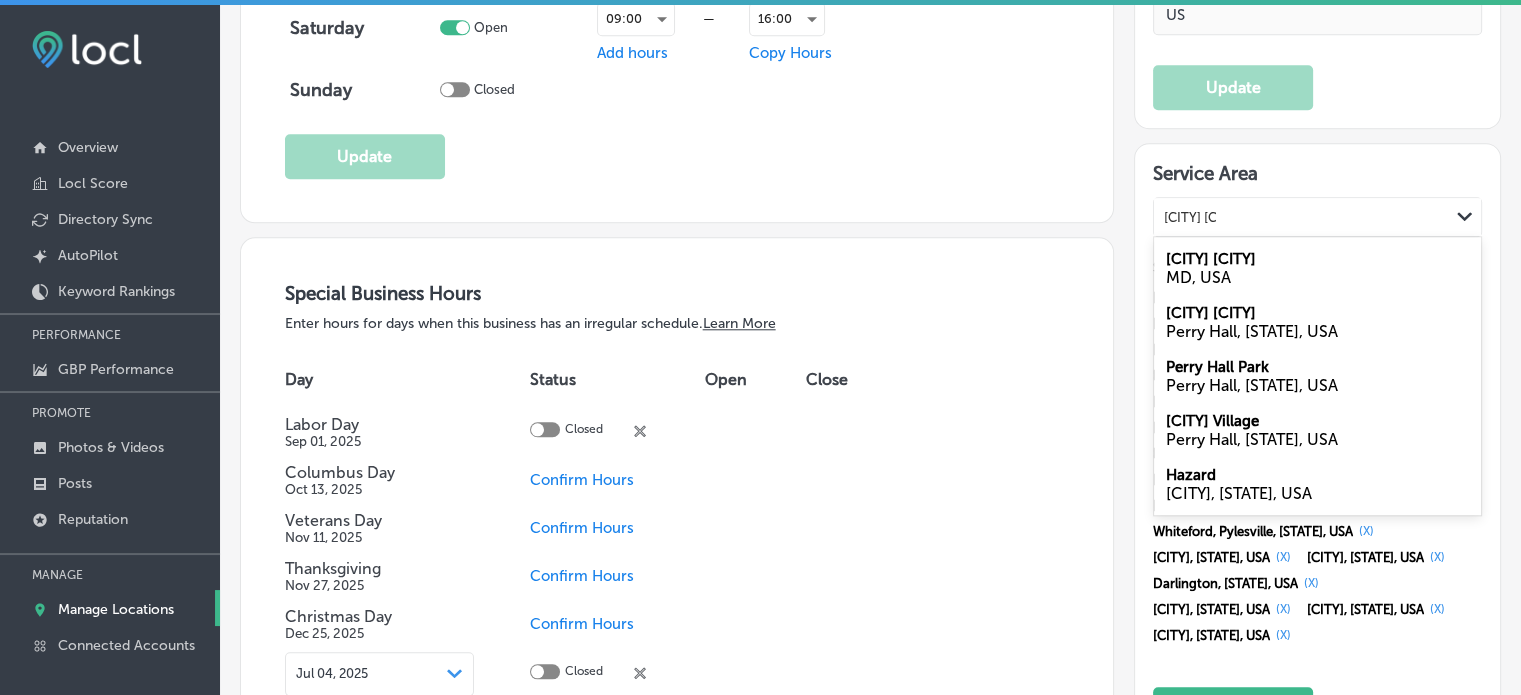 click on "[CITY] [STATE], USA" at bounding box center (1317, 268) 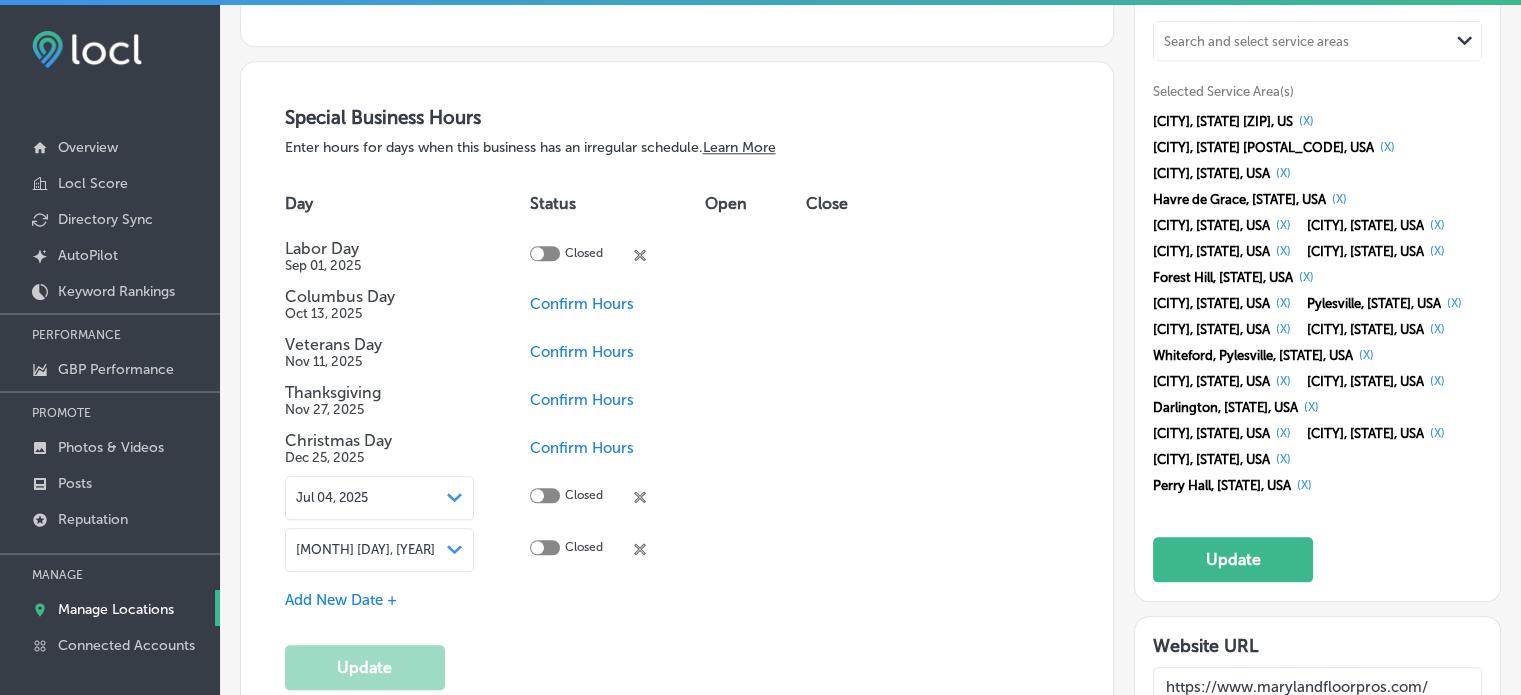 scroll, scrollTop: 2100, scrollLeft: 0, axis: vertical 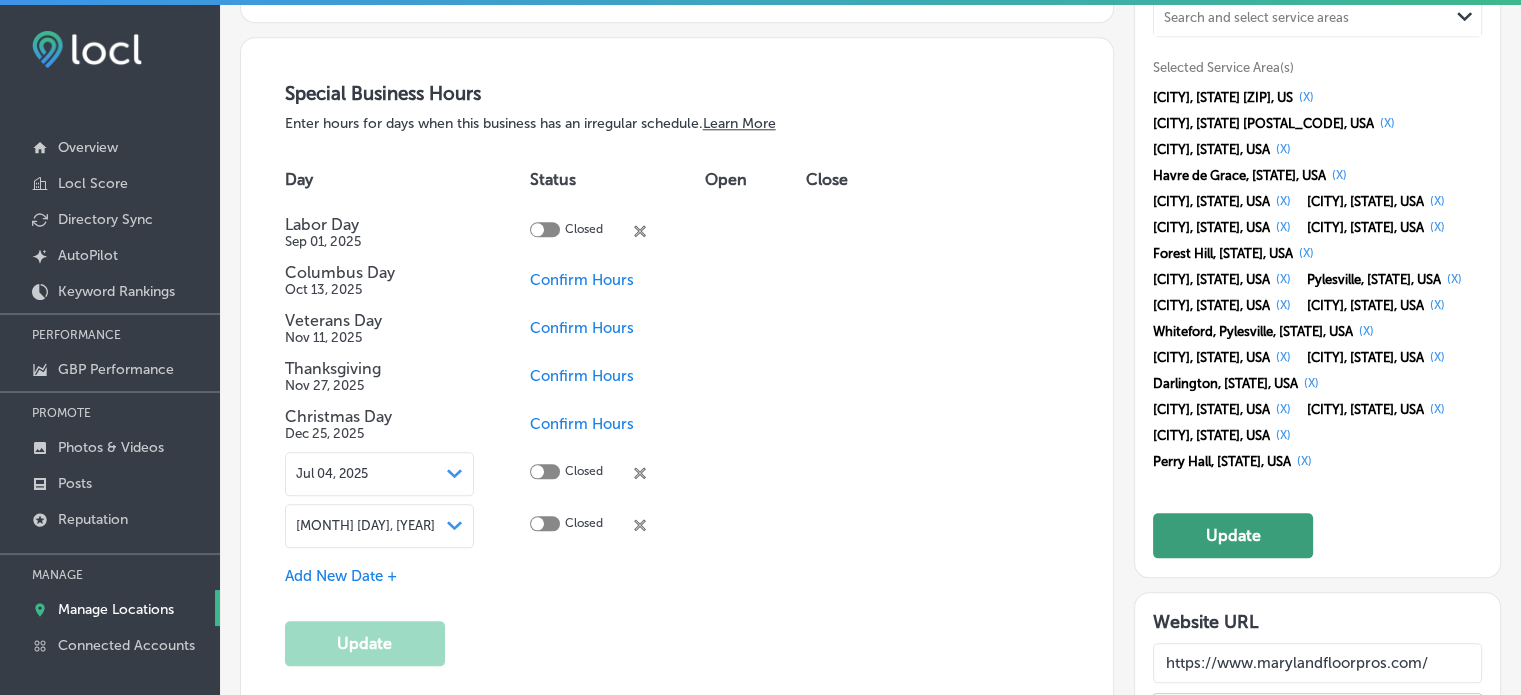 click on "Update" 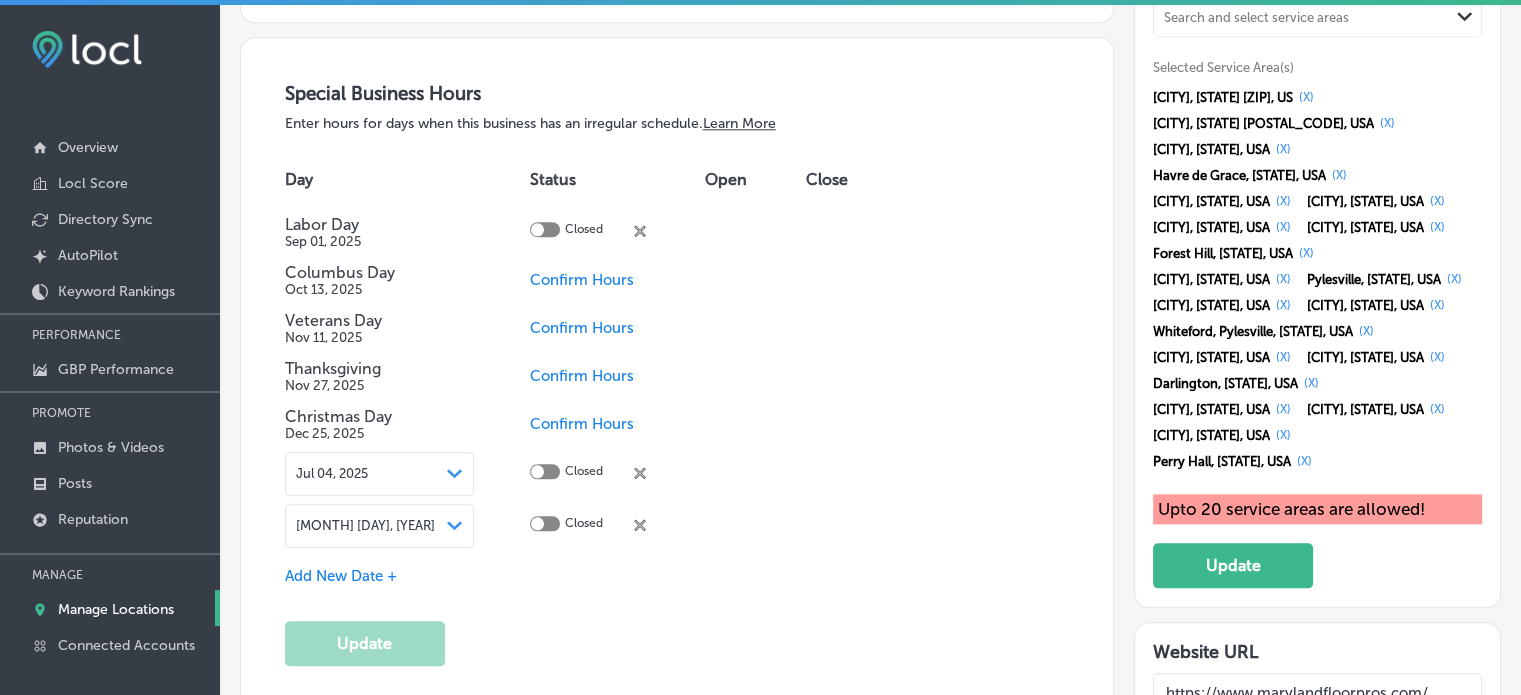 click on "(X)" at bounding box center (1304, 461) 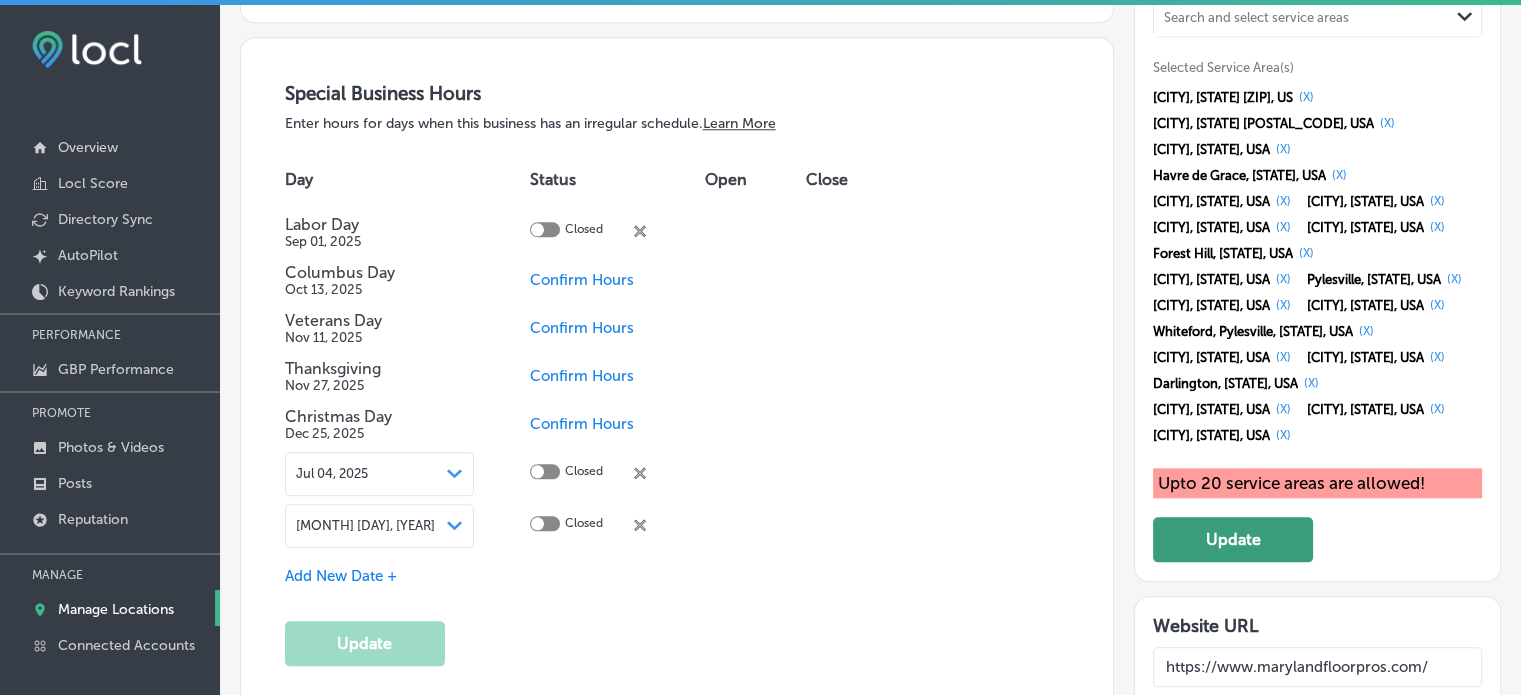 click on "Update" 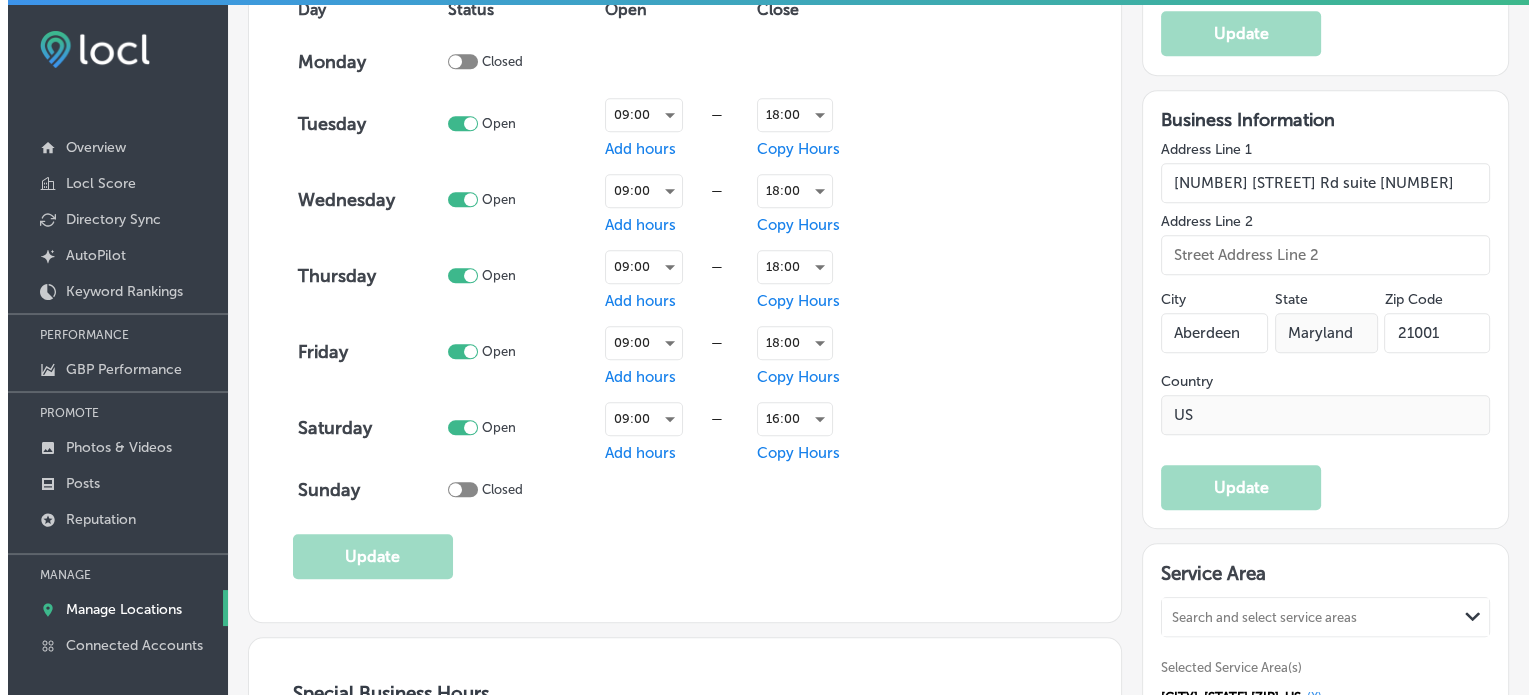 scroll, scrollTop: 2000, scrollLeft: 0, axis: vertical 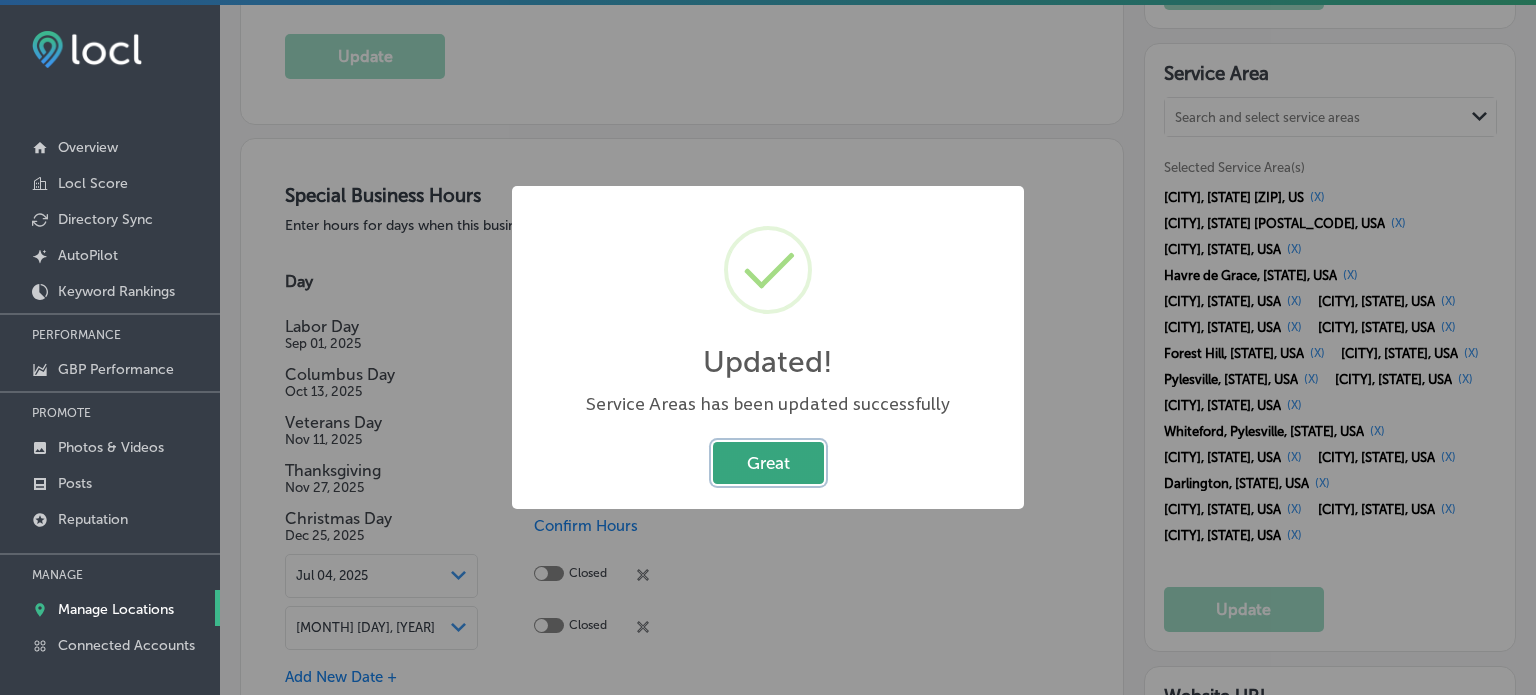 click on "Great" at bounding box center [768, 462] 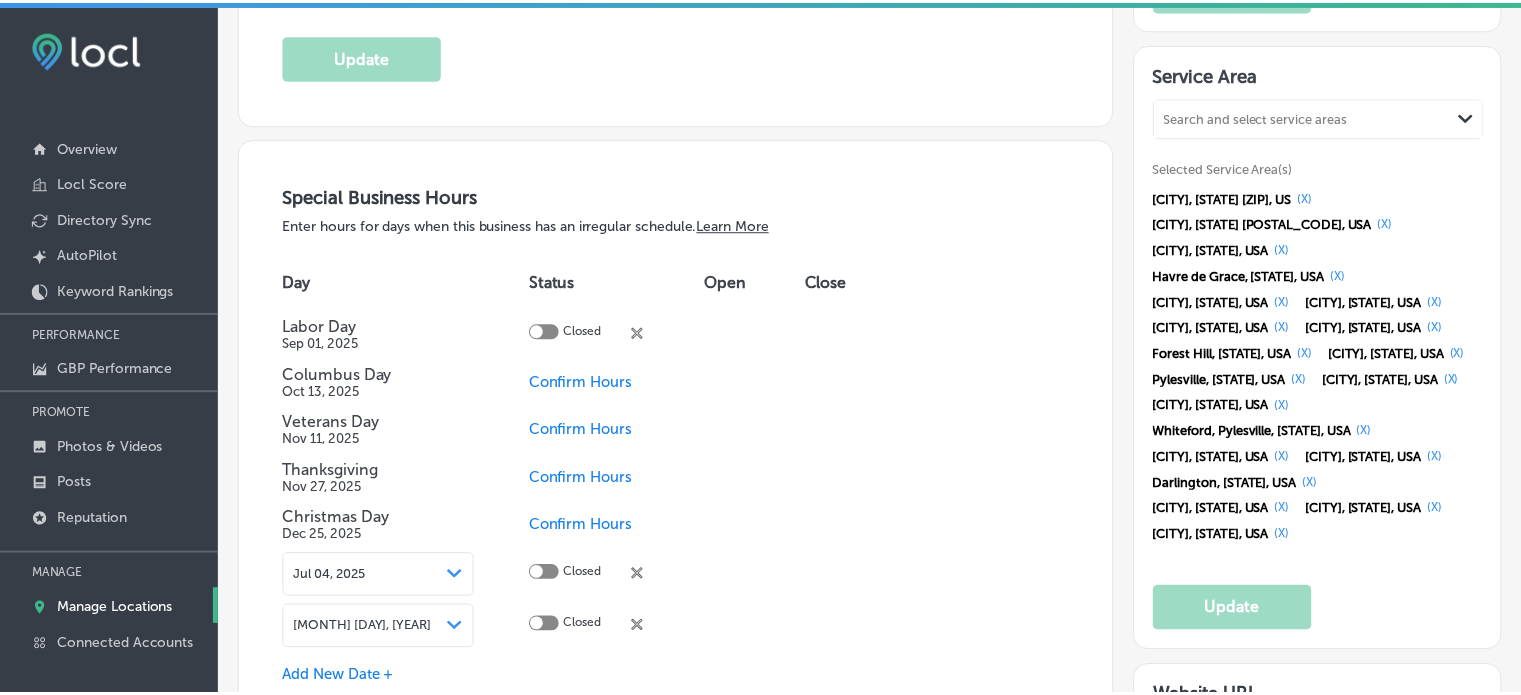 scroll, scrollTop: 2000, scrollLeft: 0, axis: vertical 